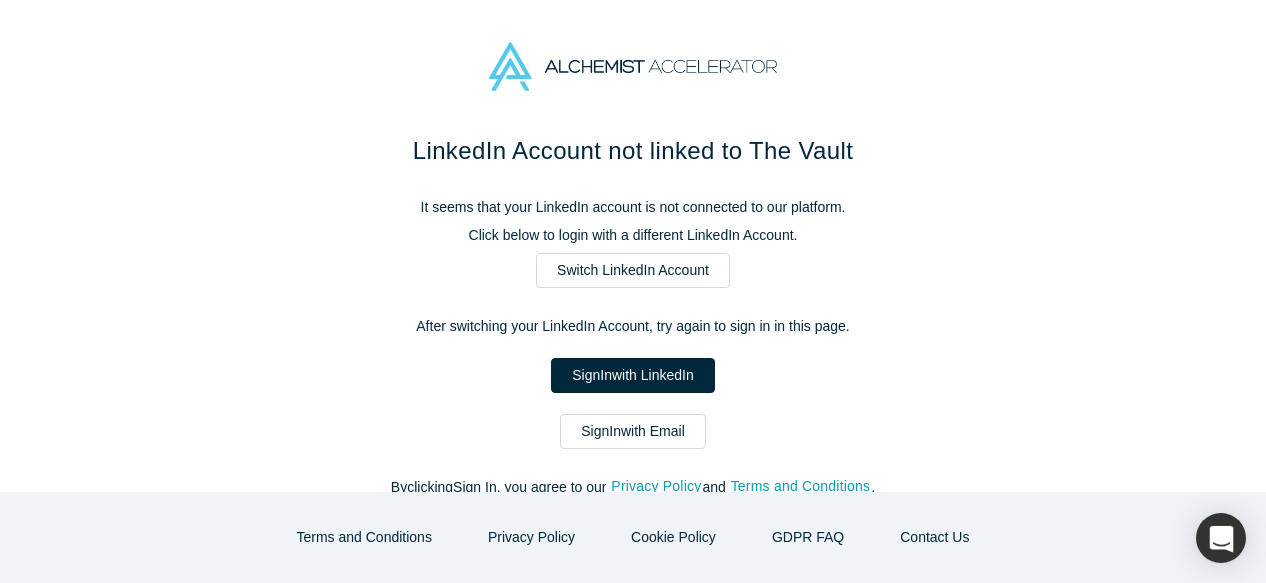 scroll, scrollTop: 0, scrollLeft: 0, axis: both 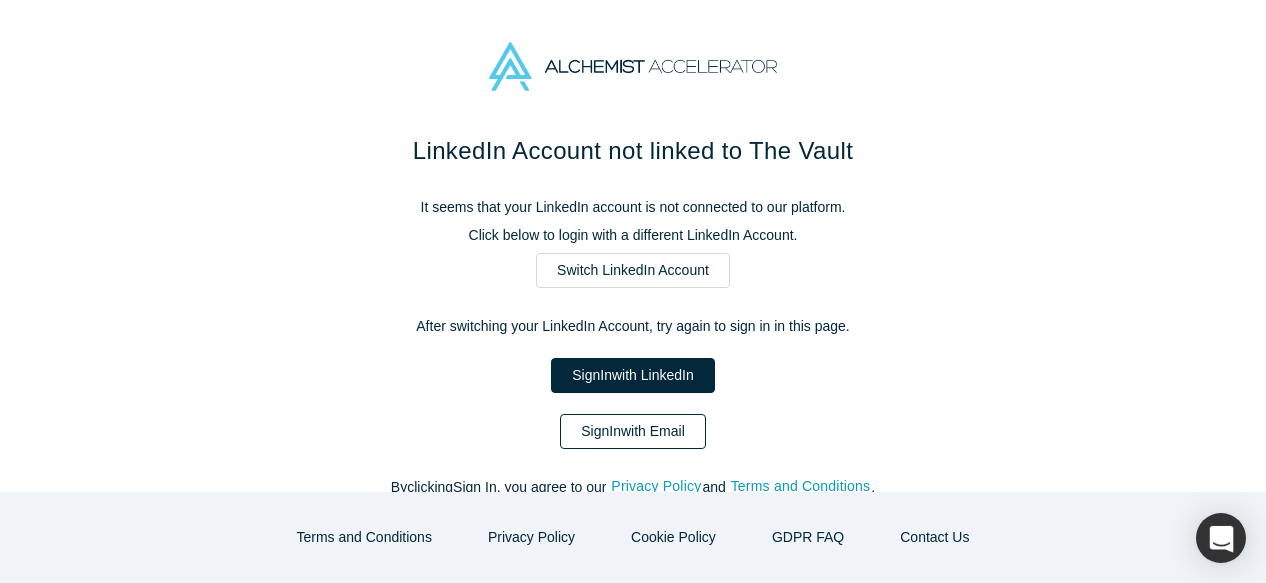 click on "Sign  In  with Email" at bounding box center (633, 431) 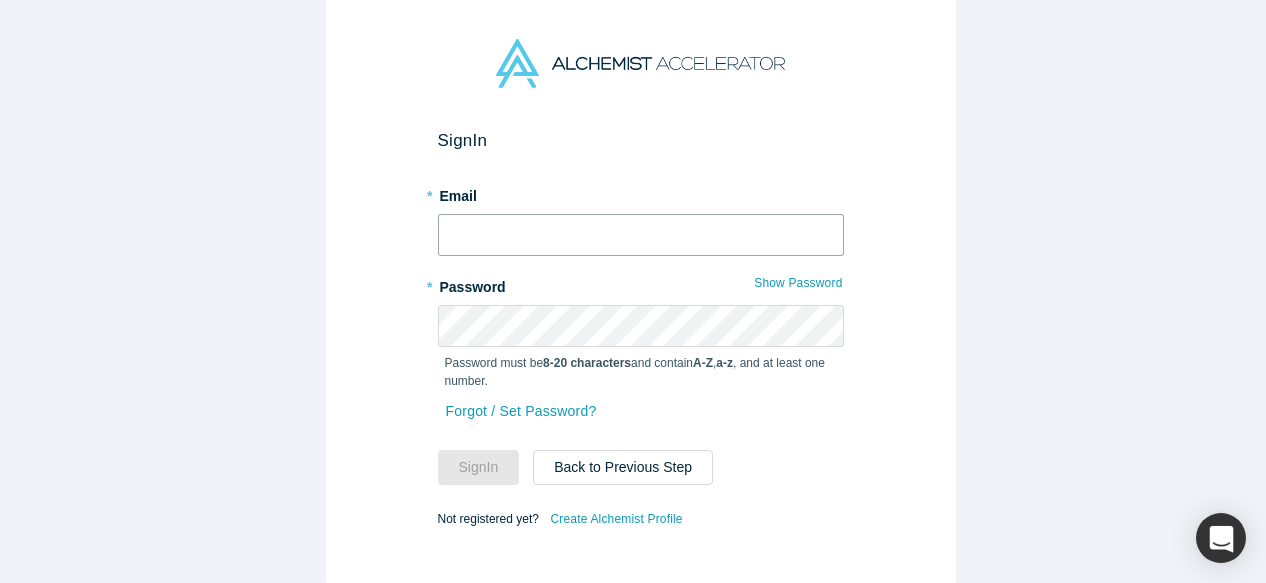 type on "mia@alchemistaccelerator.com" 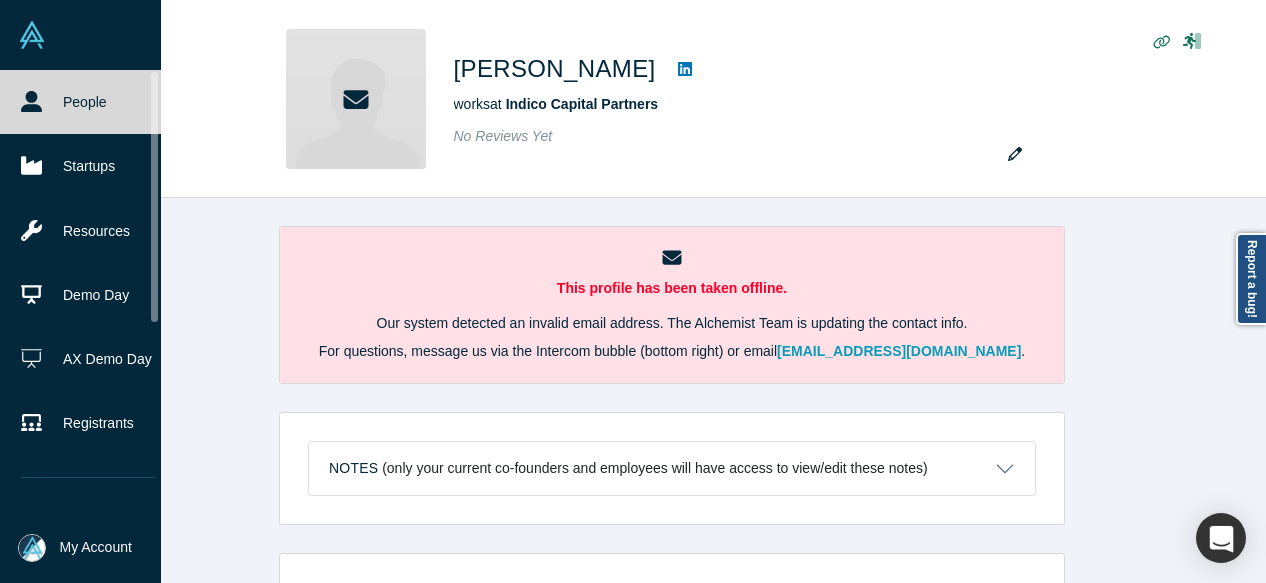 click on "People" at bounding box center [88, 102] 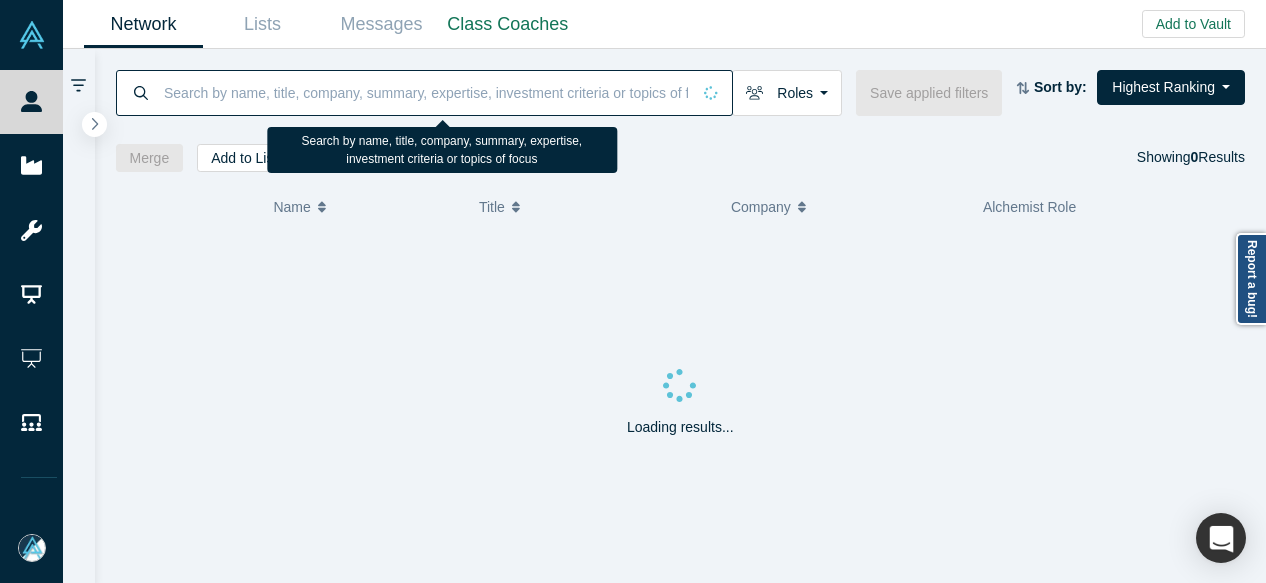 click at bounding box center (426, 92) 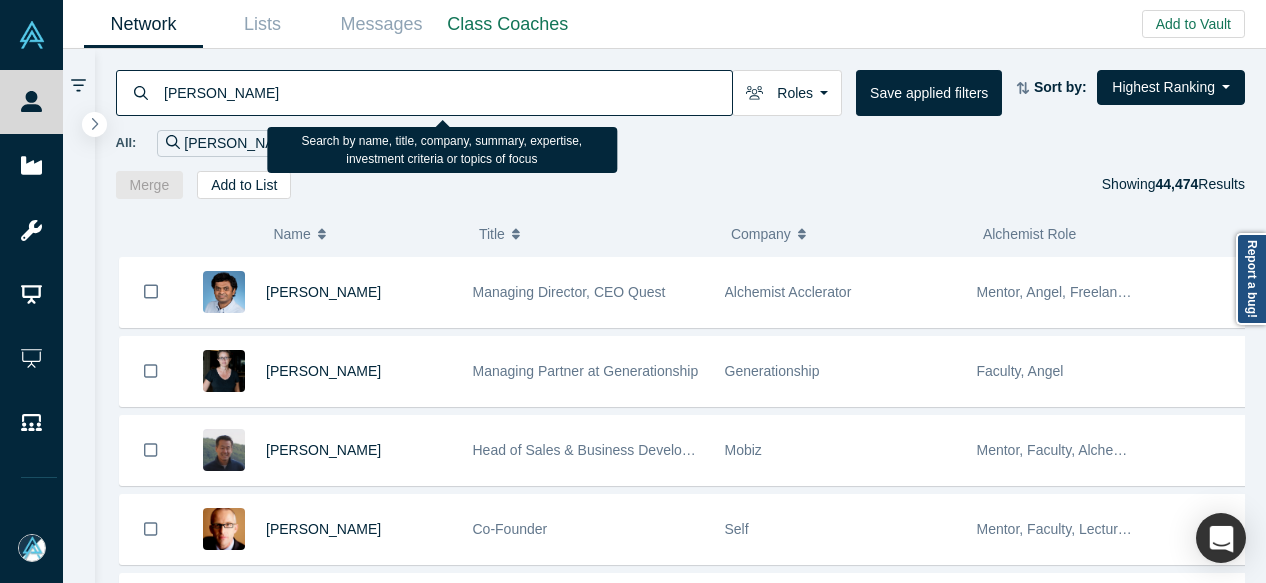 type on "Sam Jadali" 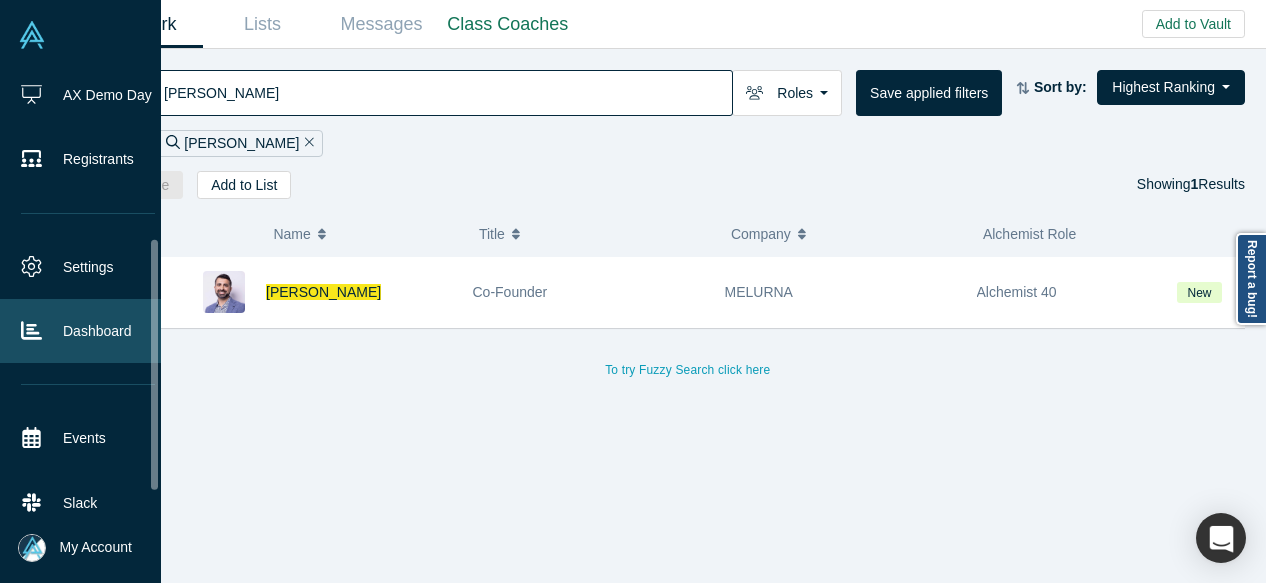 scroll, scrollTop: 300, scrollLeft: 0, axis: vertical 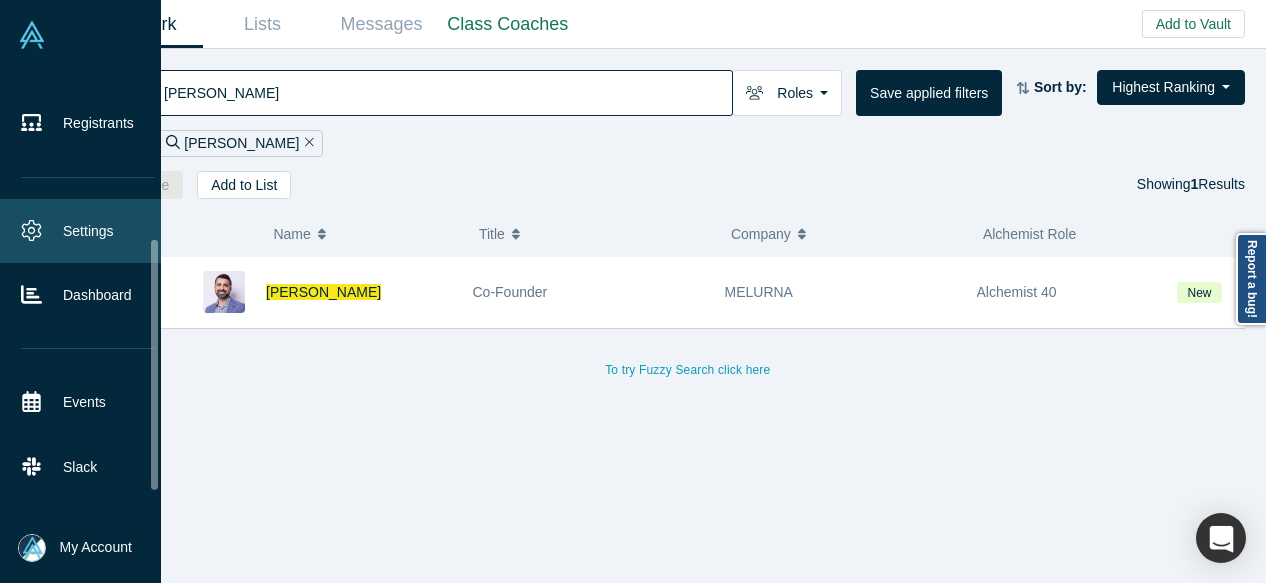 click on "Settings" at bounding box center [88, 231] 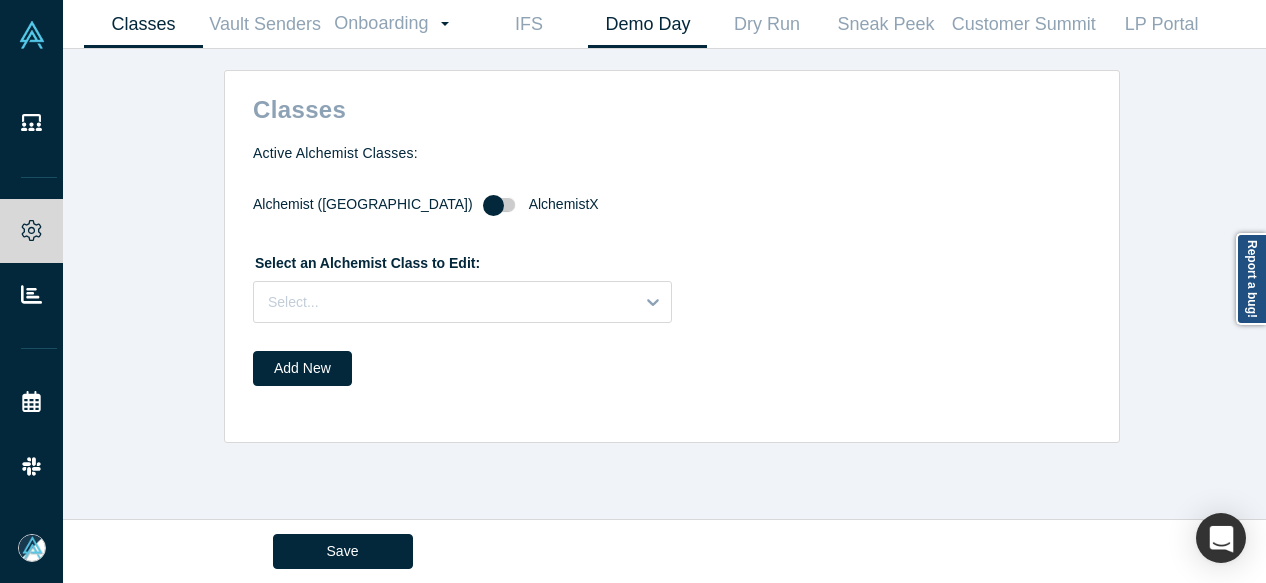click on "Demo Day" at bounding box center (647, 24) 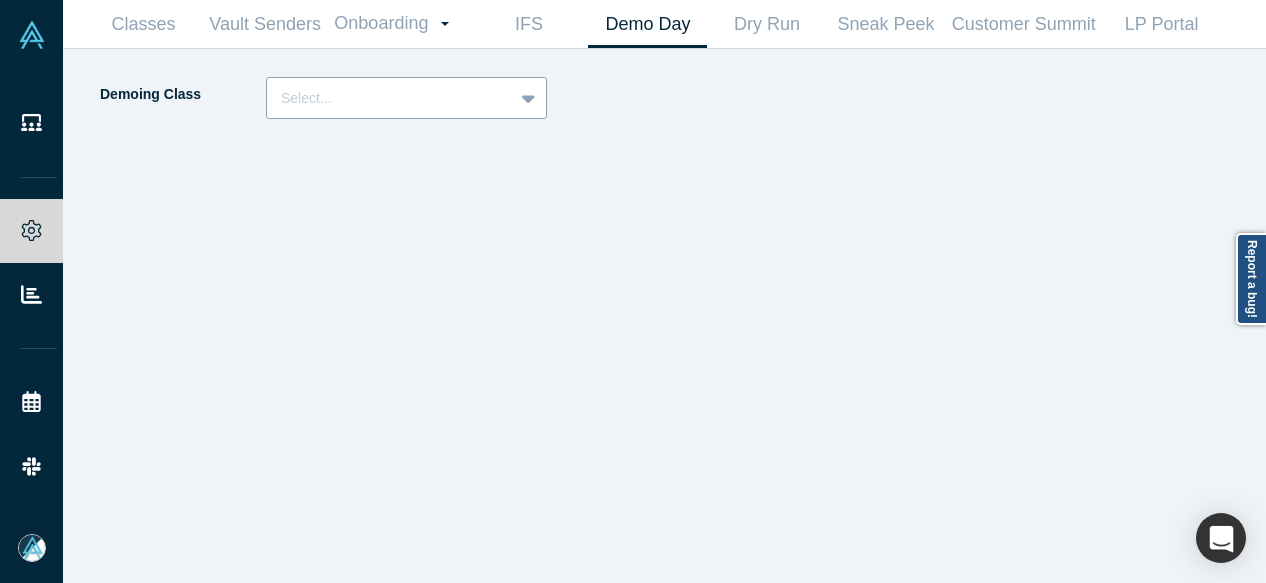 click at bounding box center (390, 98) 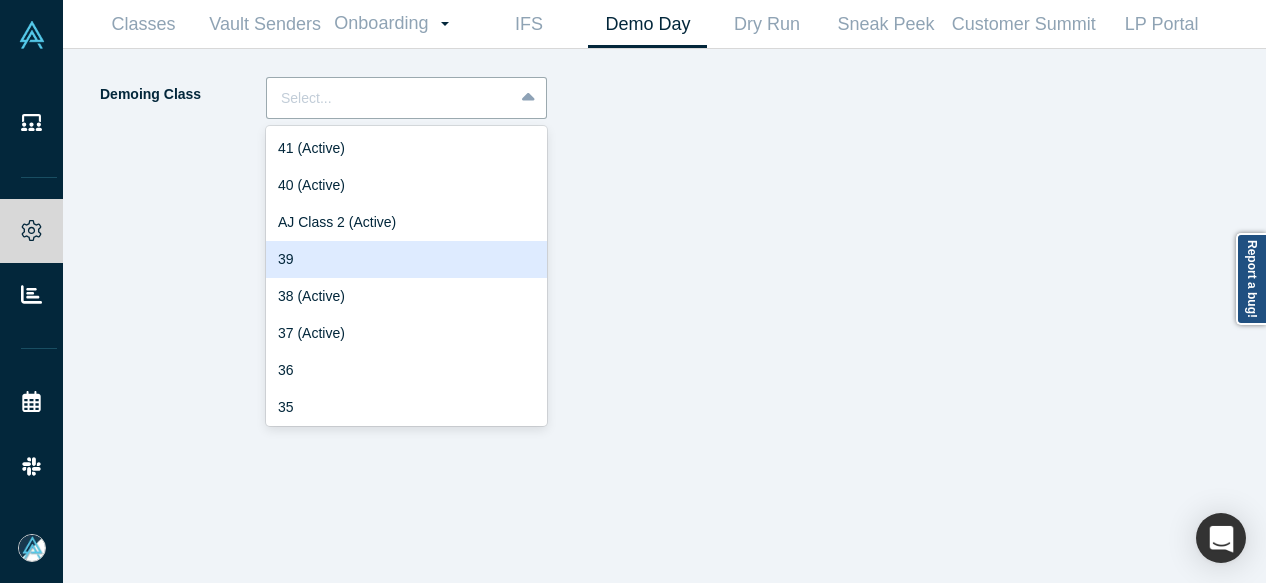 click on "39" at bounding box center [406, 259] 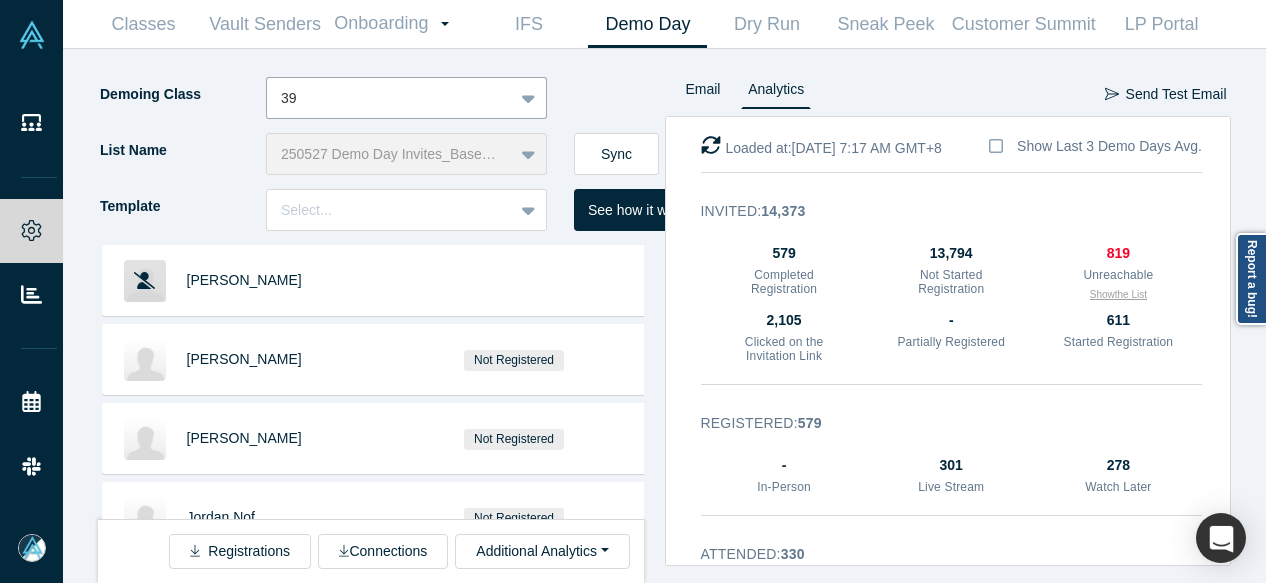 click on "Show  the List" at bounding box center (1118, 294) 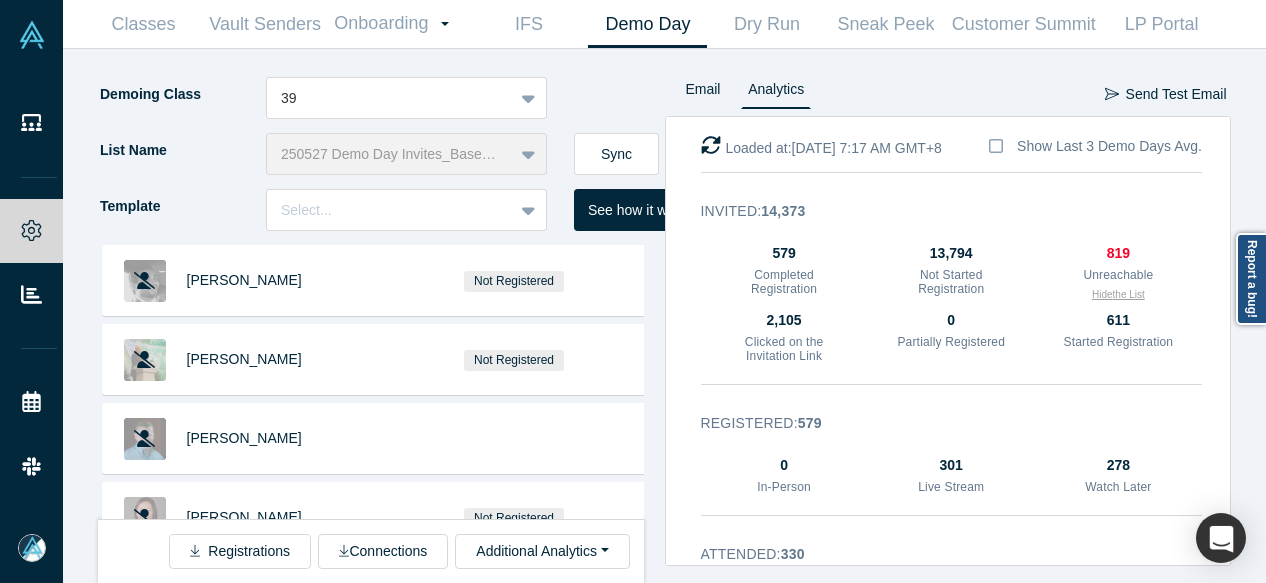 click on "Hide  the List" at bounding box center (1118, 294) 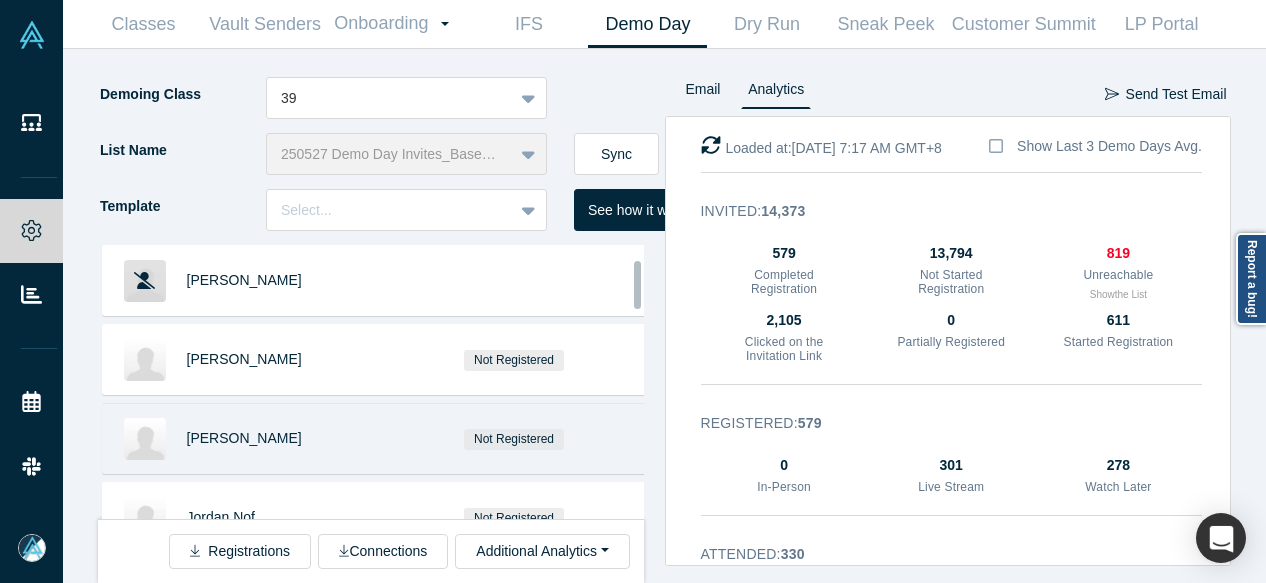 scroll, scrollTop: 100, scrollLeft: 0, axis: vertical 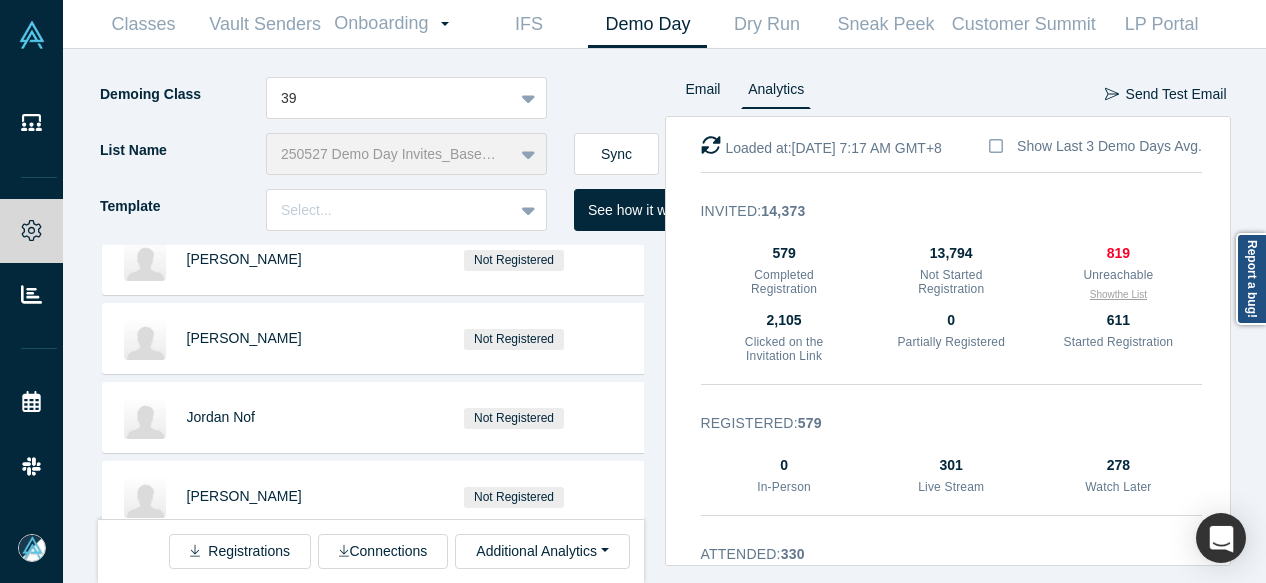 click on "Show  the List" at bounding box center (1118, 294) 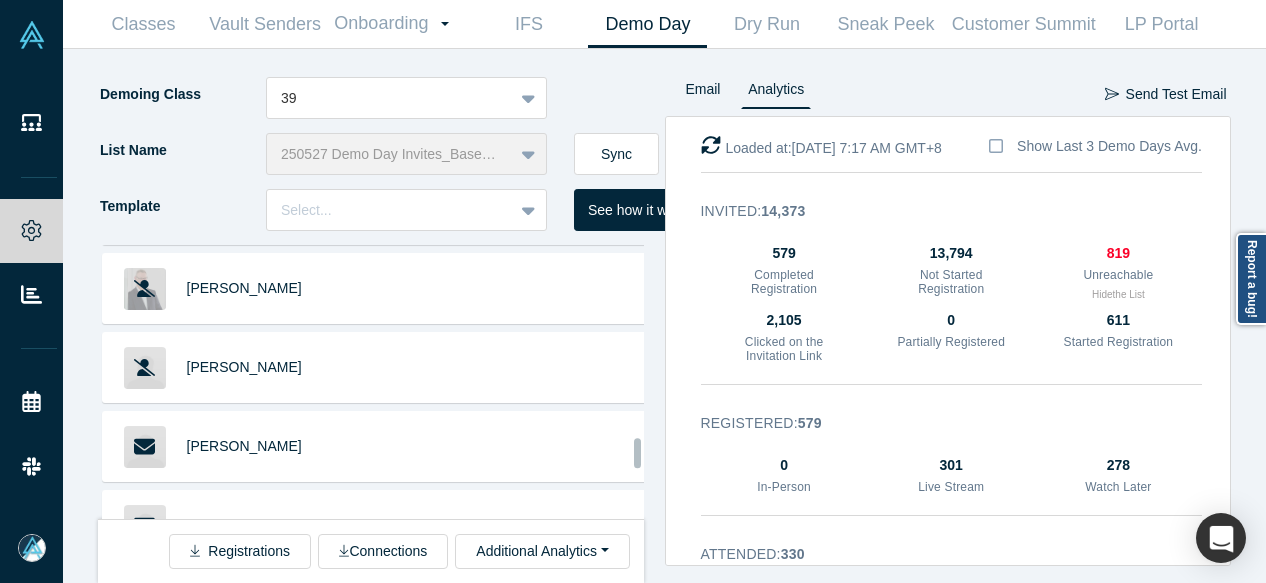 scroll, scrollTop: 4757, scrollLeft: 0, axis: vertical 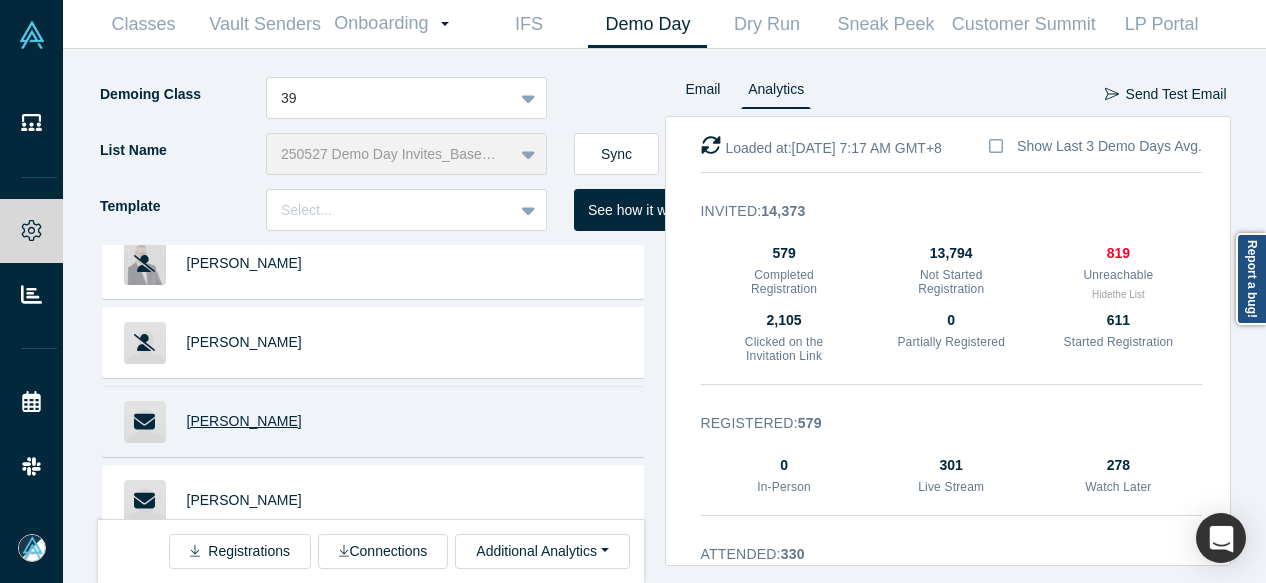 click on "Tom McKinley" at bounding box center (244, 421) 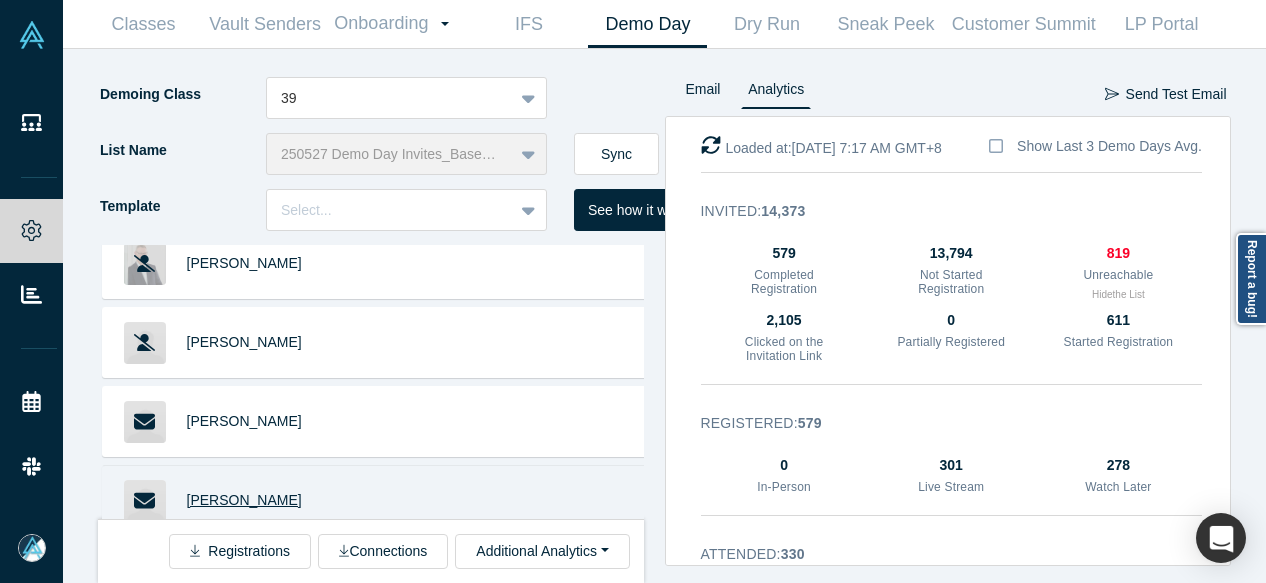 click on "Sidney Tassin" at bounding box center (244, 500) 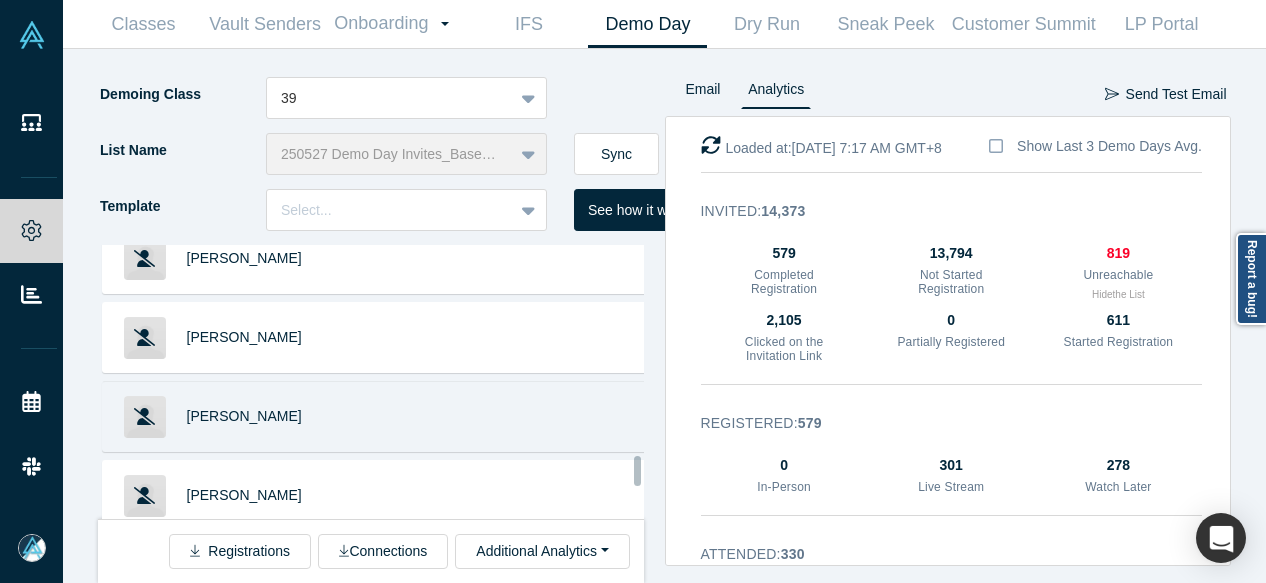scroll, scrollTop: 5357, scrollLeft: 0, axis: vertical 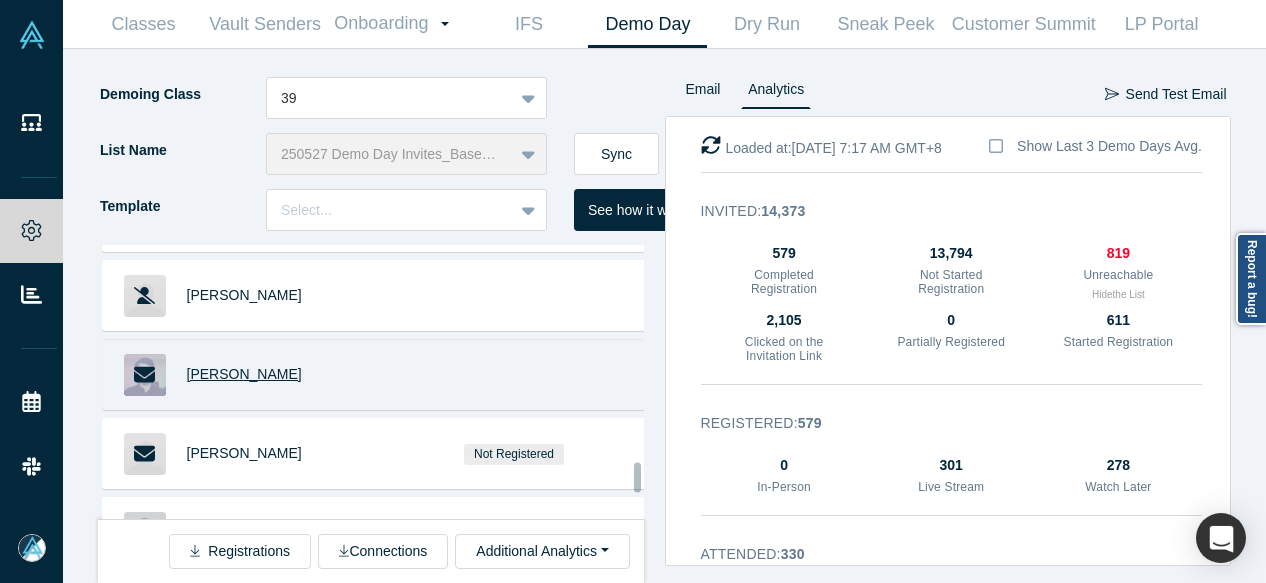 click on "Leo Giertz" at bounding box center (244, 374) 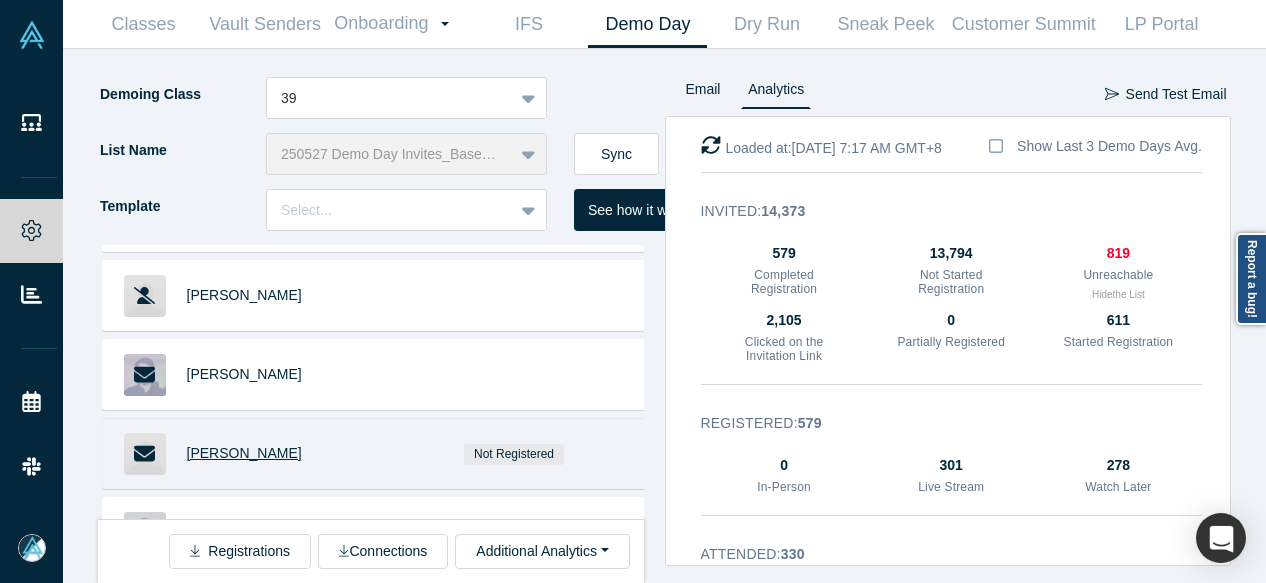 click on "Zach Rubin" at bounding box center [244, 453] 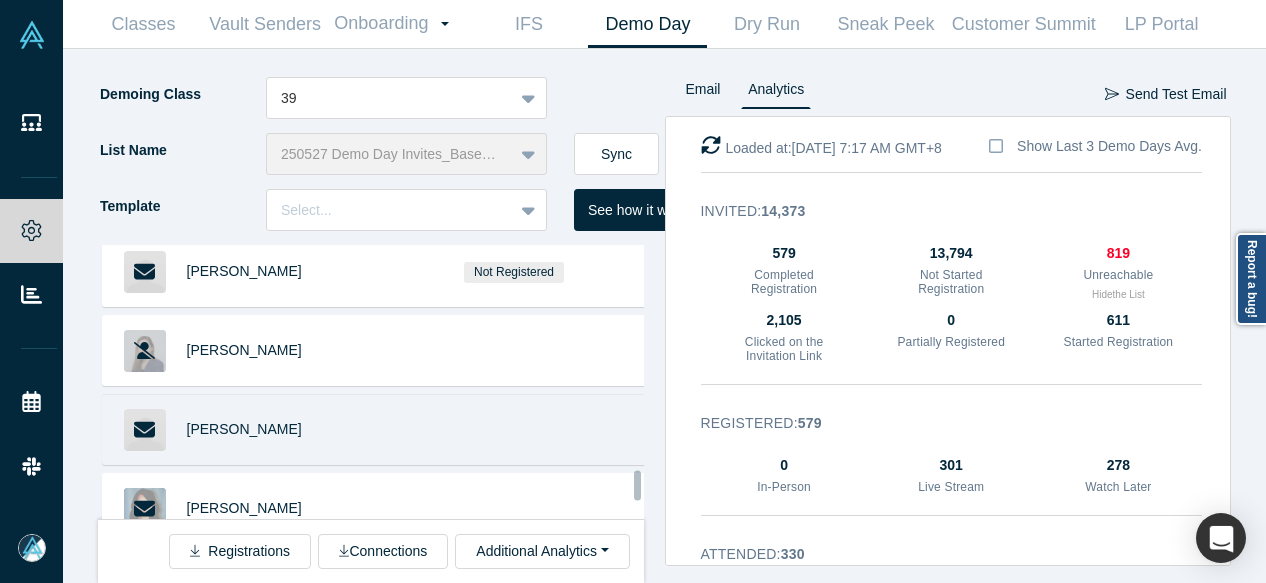 scroll, scrollTop: 5557, scrollLeft: 0, axis: vertical 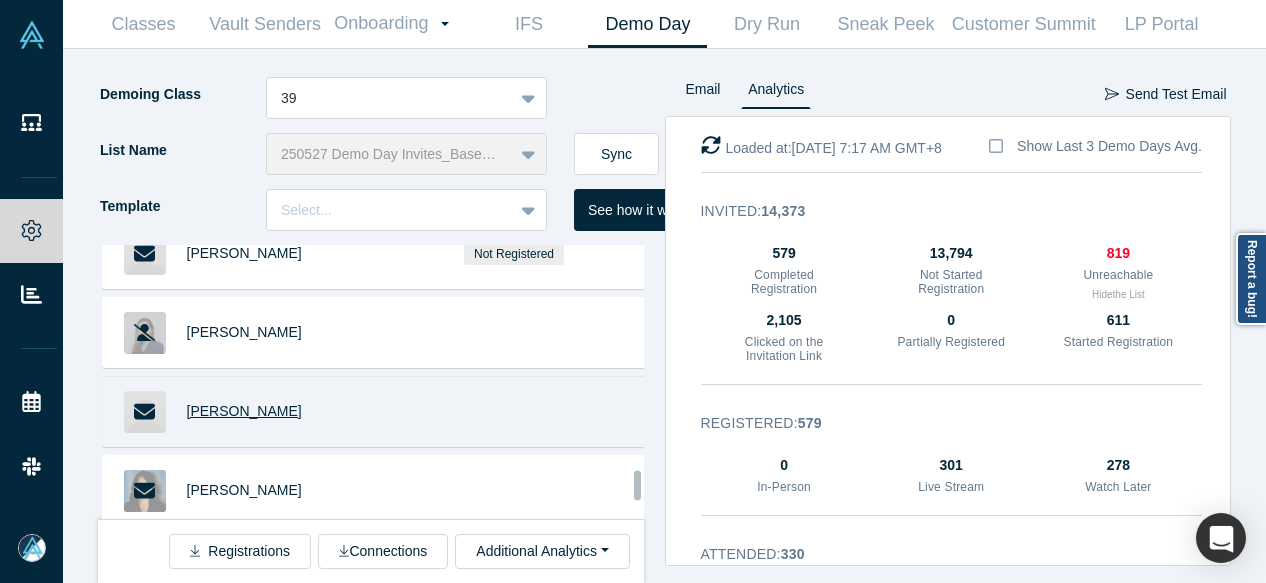 click on "Russell Fertitta" at bounding box center [244, 411] 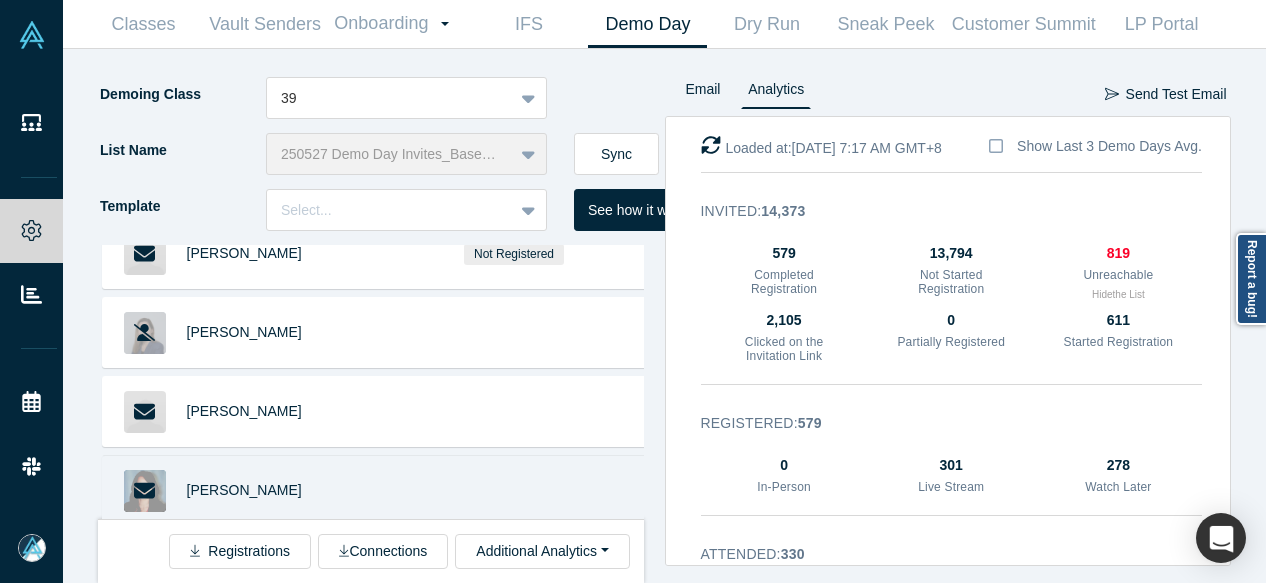 click on "Priya Ranjita" at bounding box center [275, 490] 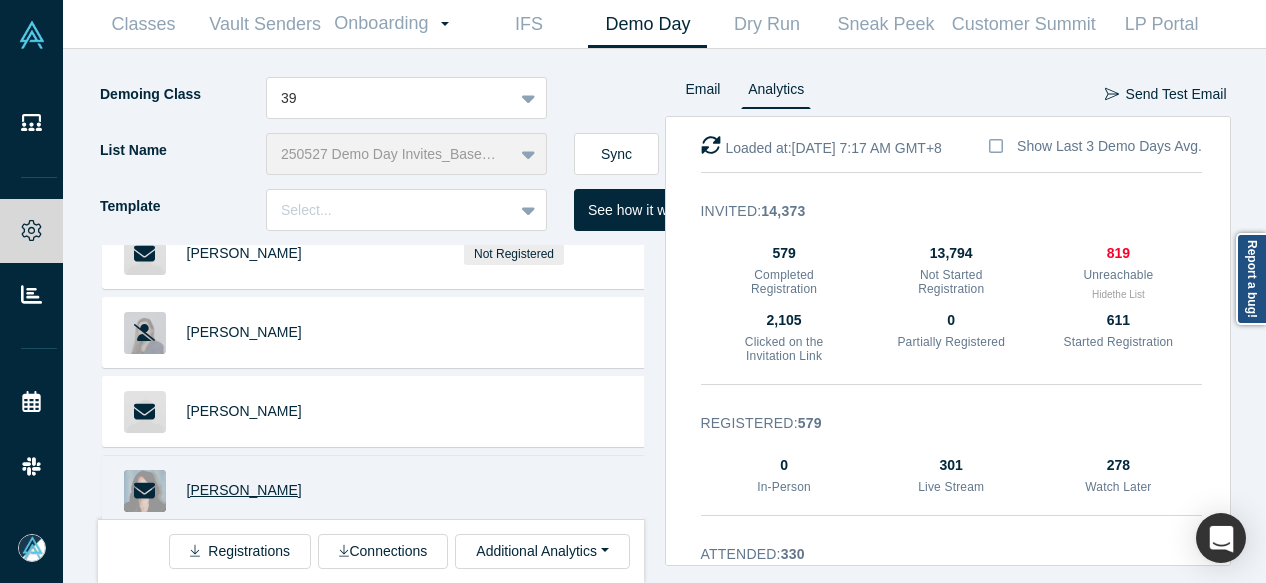 click on "Priya Ranjita" at bounding box center (244, 490) 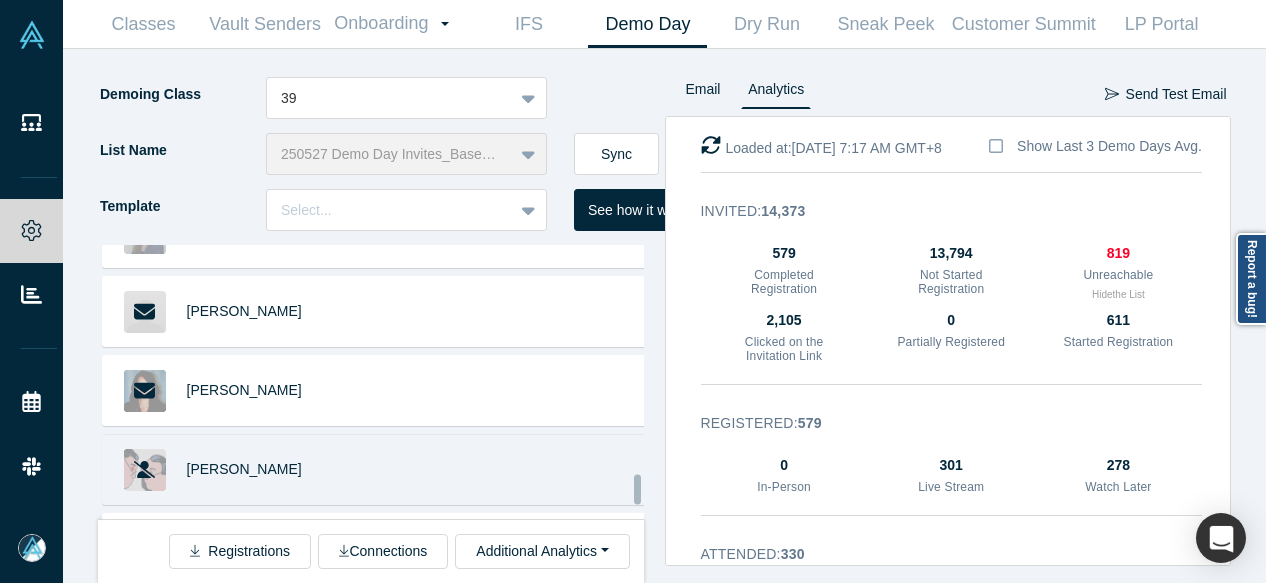 scroll, scrollTop: 5857, scrollLeft: 0, axis: vertical 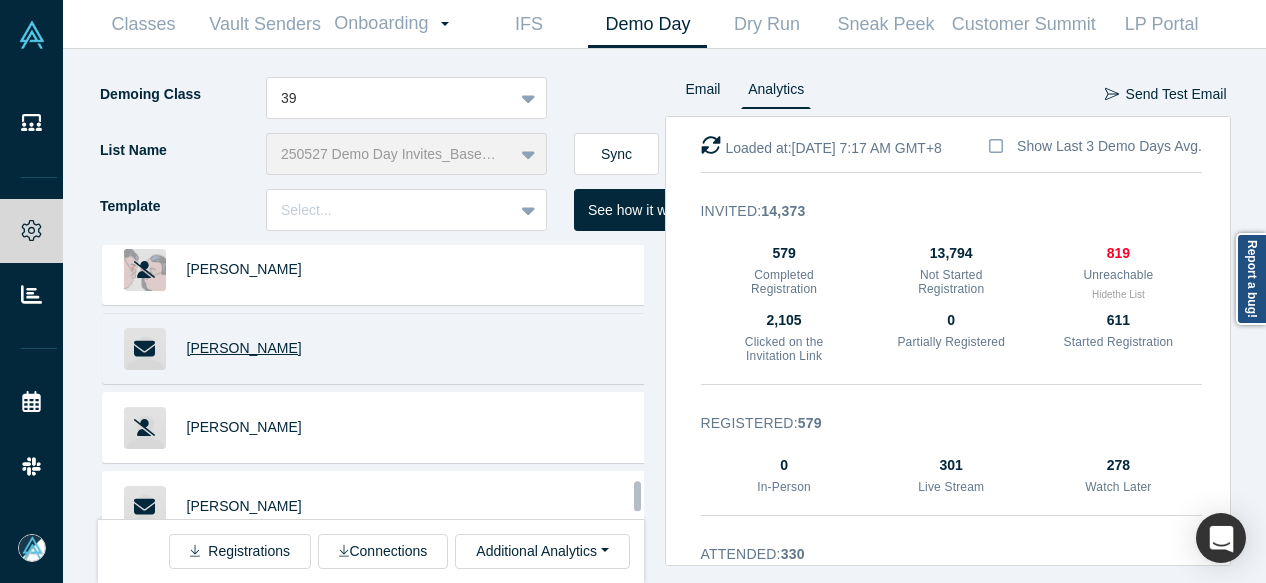 click on "Paul Hobby" at bounding box center (244, 348) 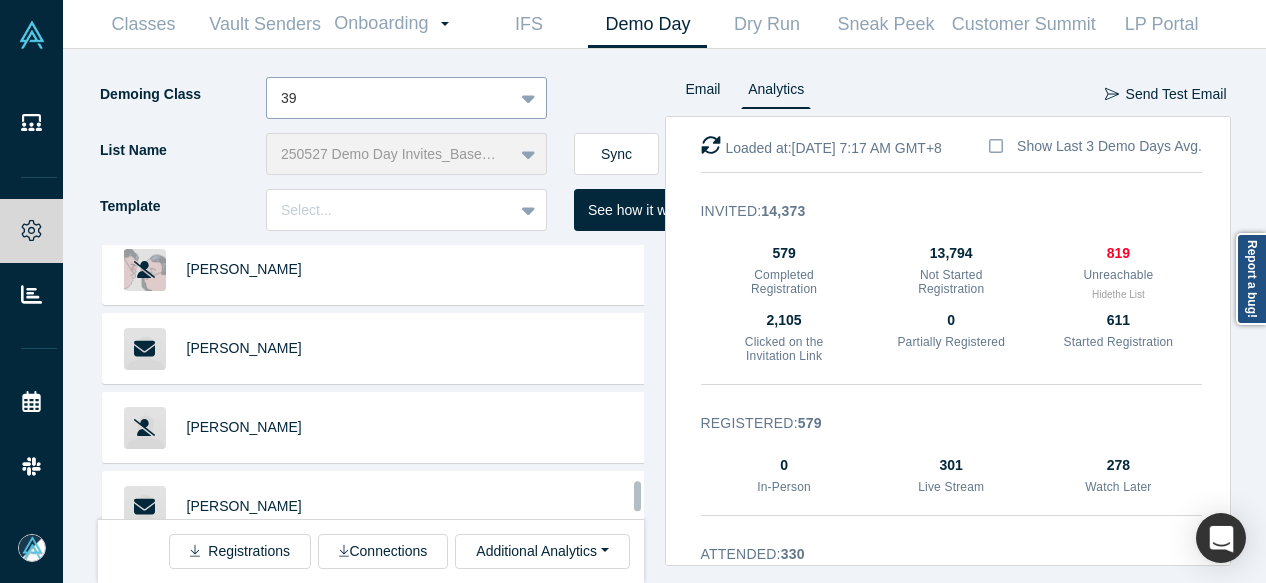 click on "[PERSON_NAME]" at bounding box center (244, 506) 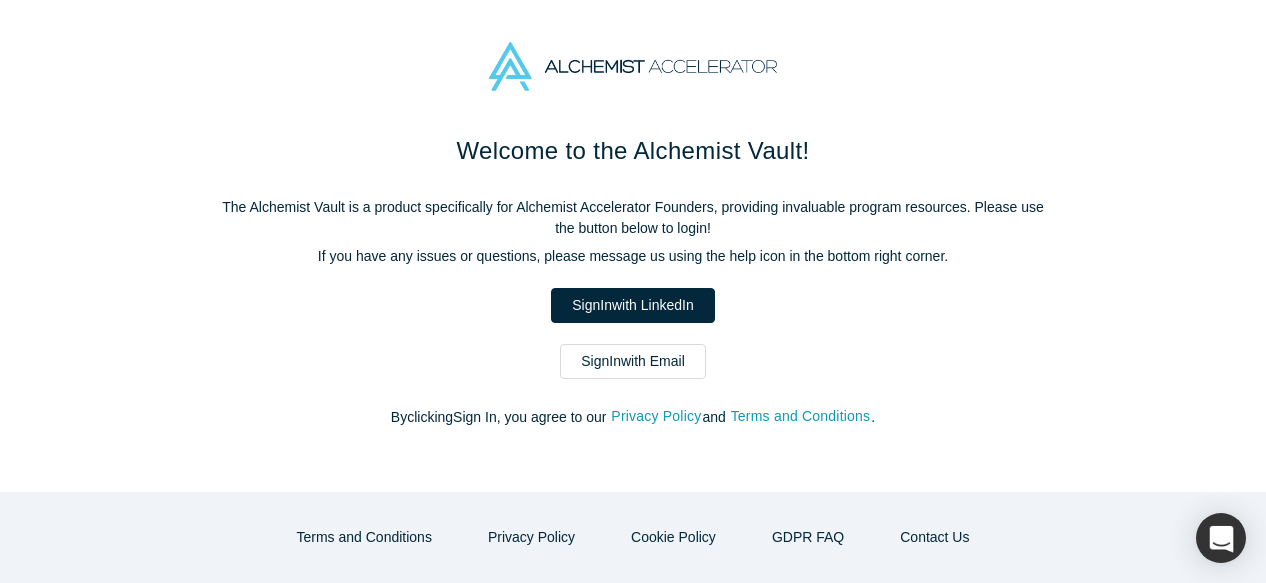scroll, scrollTop: 0, scrollLeft: 0, axis: both 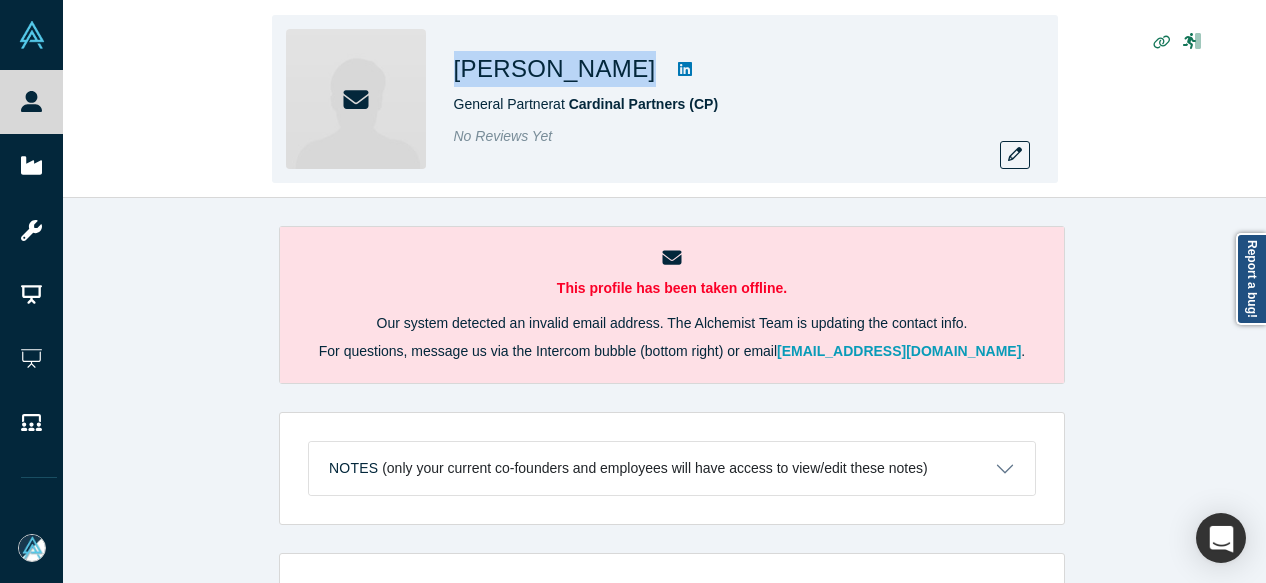 drag, startPoint x: 460, startPoint y: 77, endPoint x: 616, endPoint y: 79, distance: 156.01282 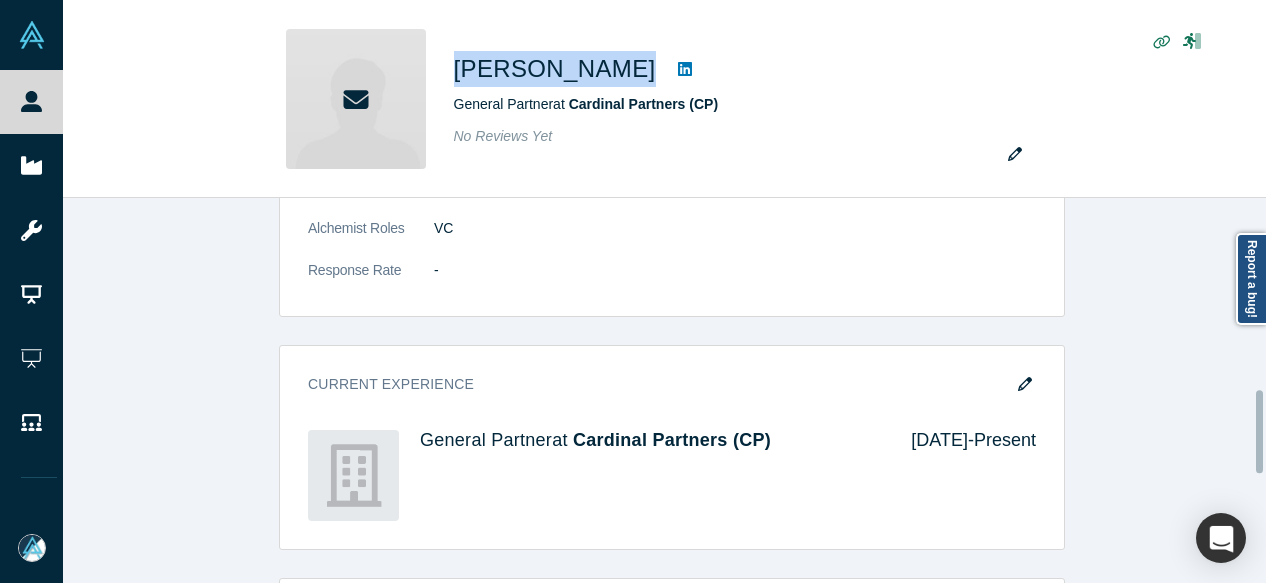scroll, scrollTop: 900, scrollLeft: 0, axis: vertical 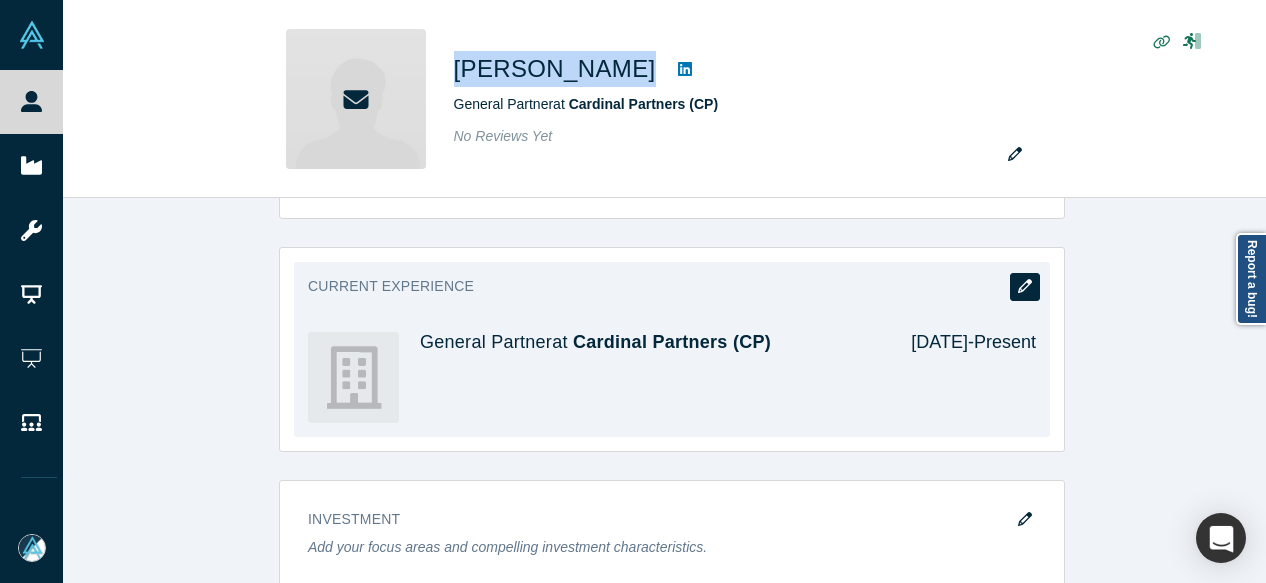 click at bounding box center (1025, 287) 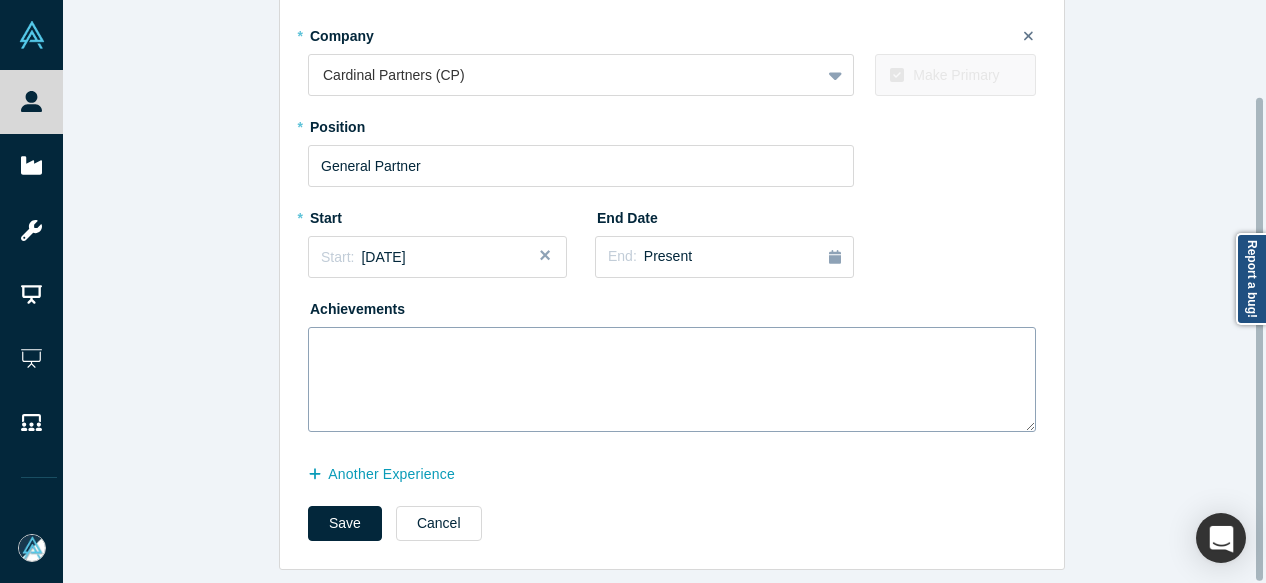 scroll, scrollTop: 116, scrollLeft: 0, axis: vertical 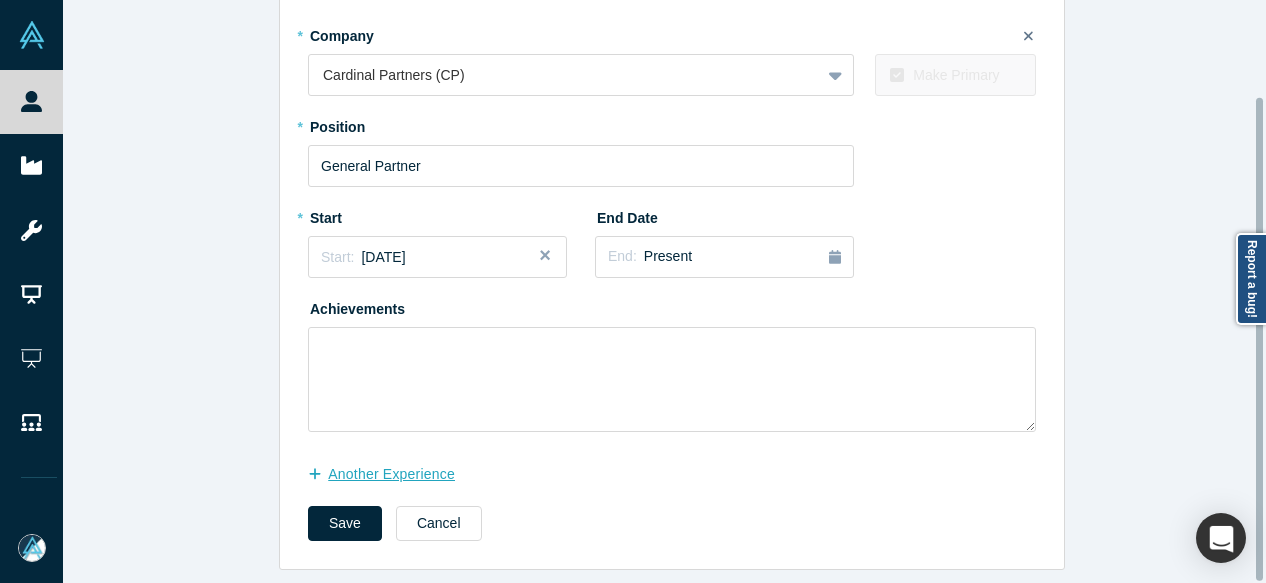 click on "another Experience" at bounding box center [392, 474] 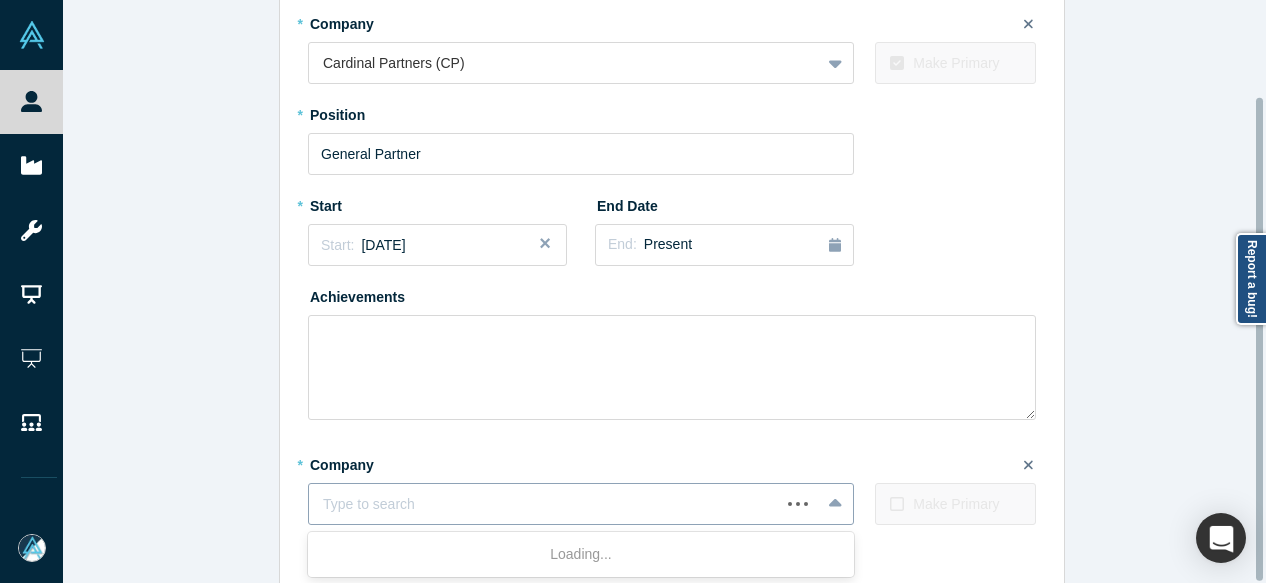 click at bounding box center [544, 504] 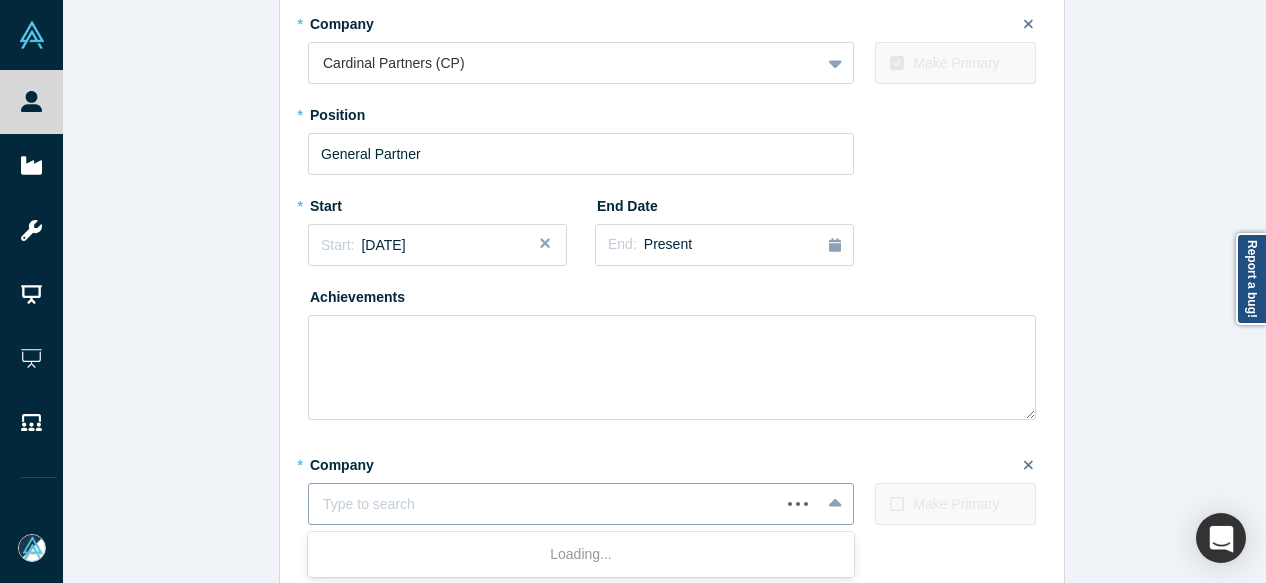 paste on "Opala logo Board of Directors Board of Directors Opala" 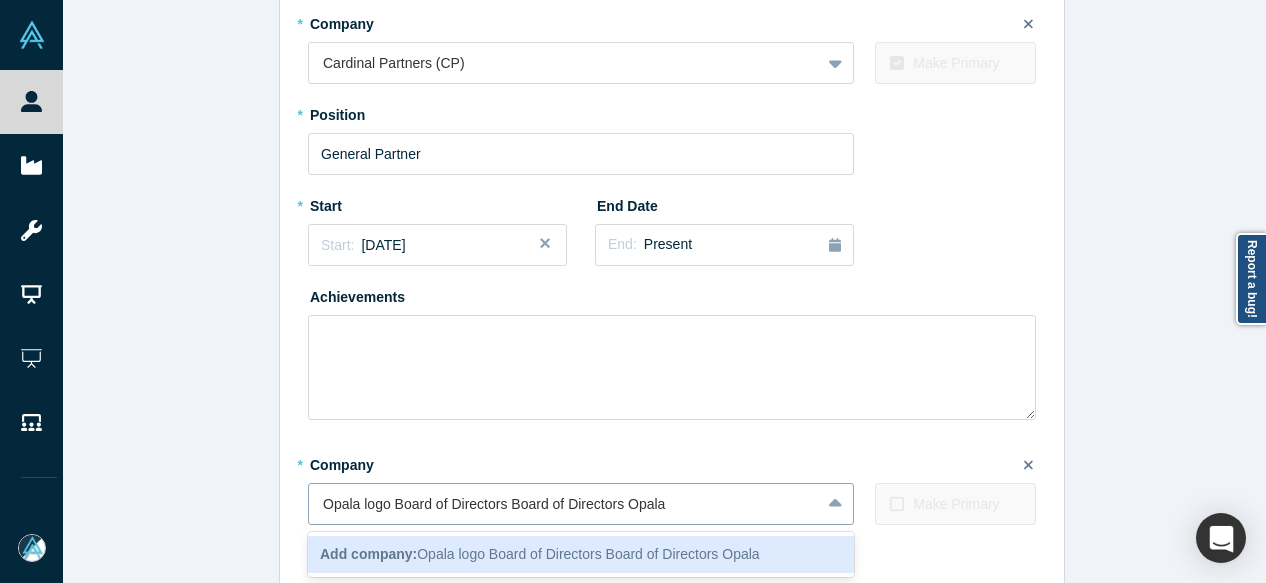 drag, startPoint x: 621, startPoint y: 507, endPoint x: 304, endPoint y: 515, distance: 317.10092 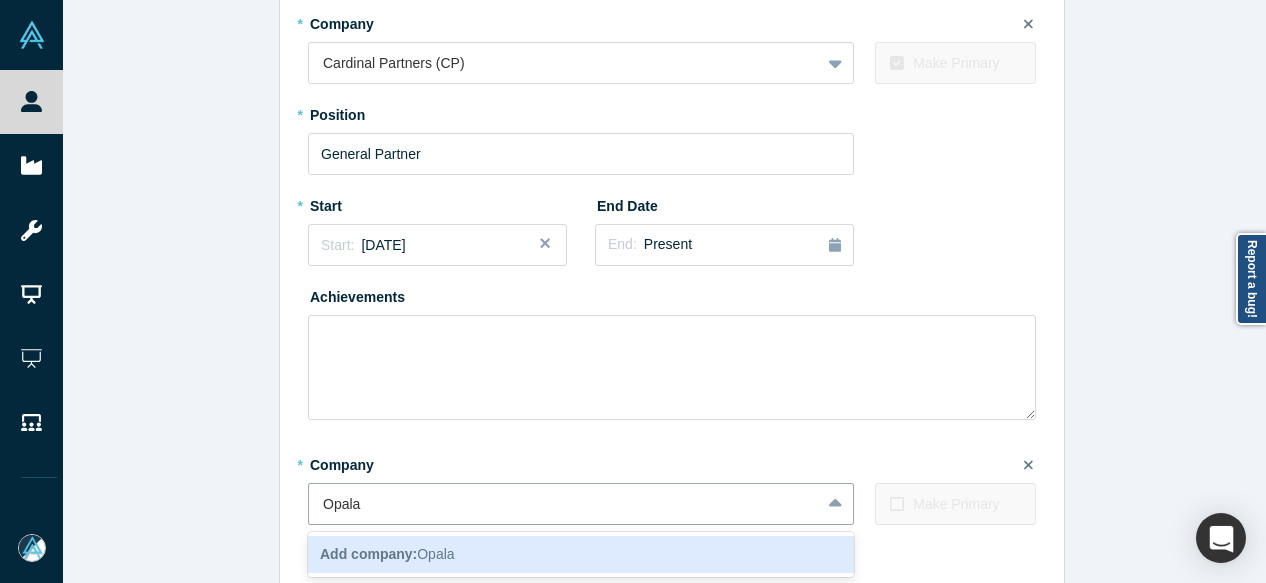 click on "Add company:  Opala" at bounding box center [387, 554] 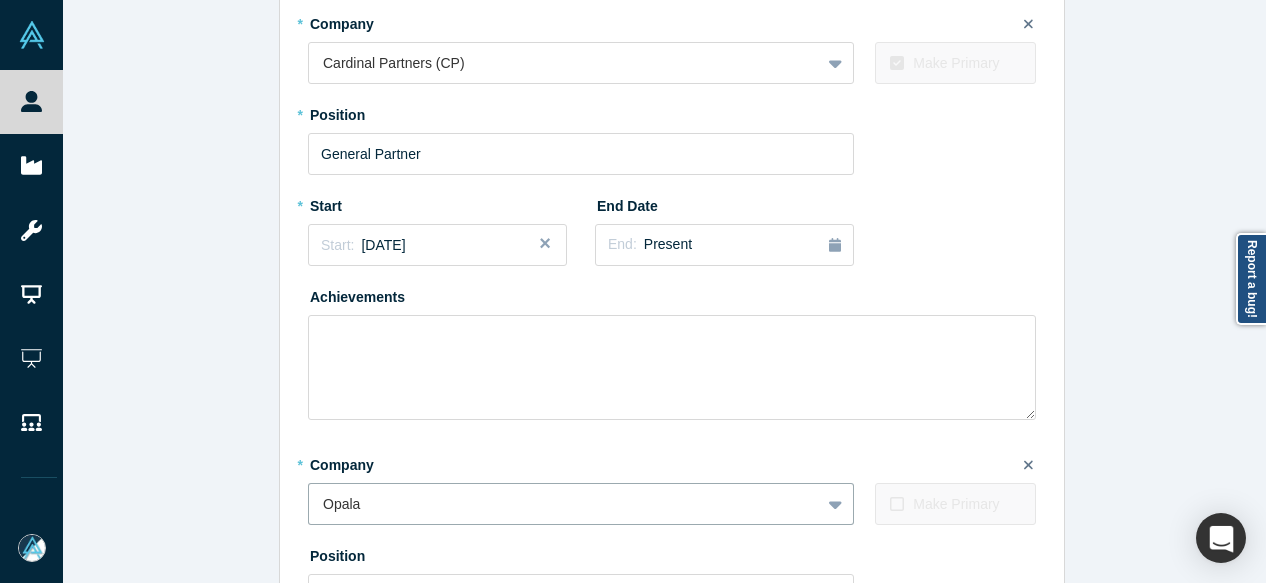 type 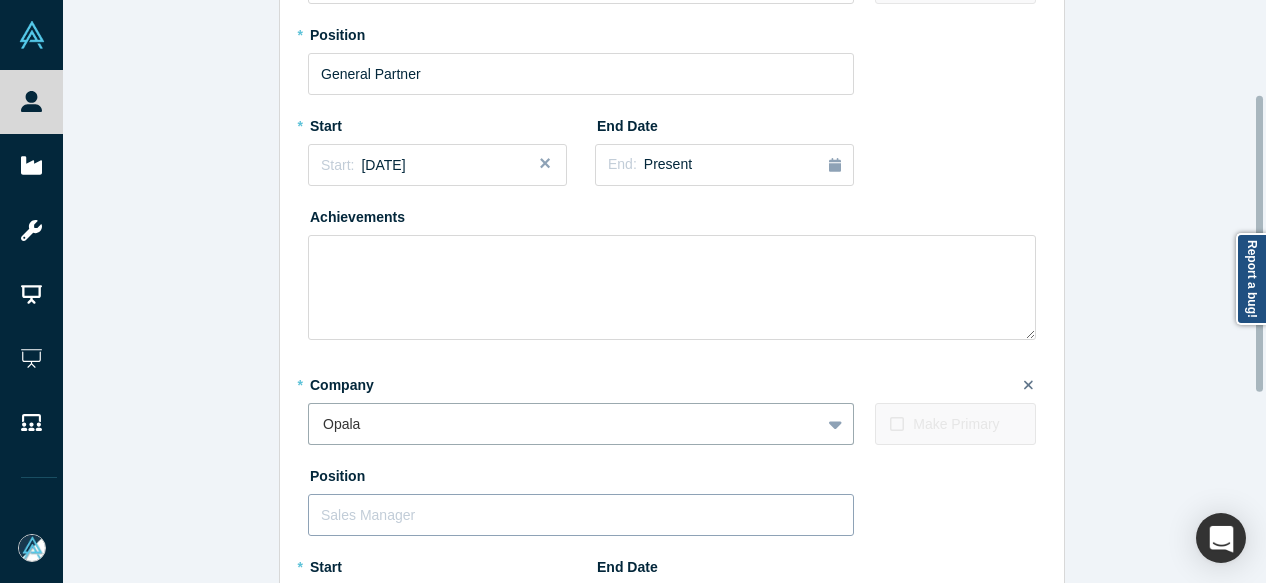 scroll, scrollTop: 216, scrollLeft: 0, axis: vertical 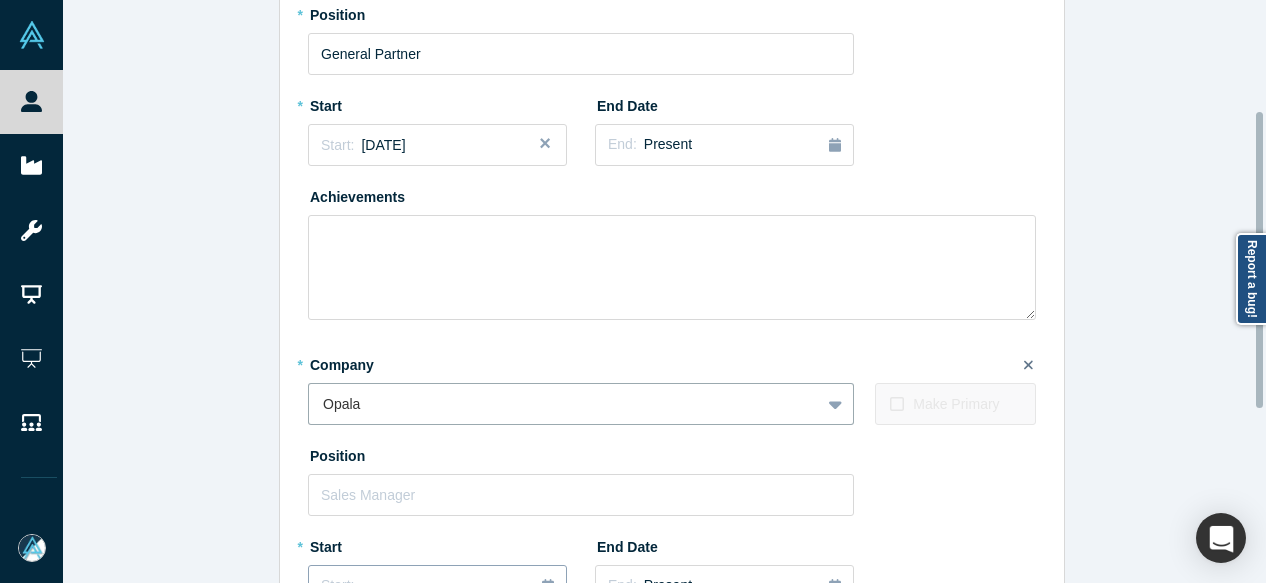 click on "Start: ..." at bounding box center (437, 586) 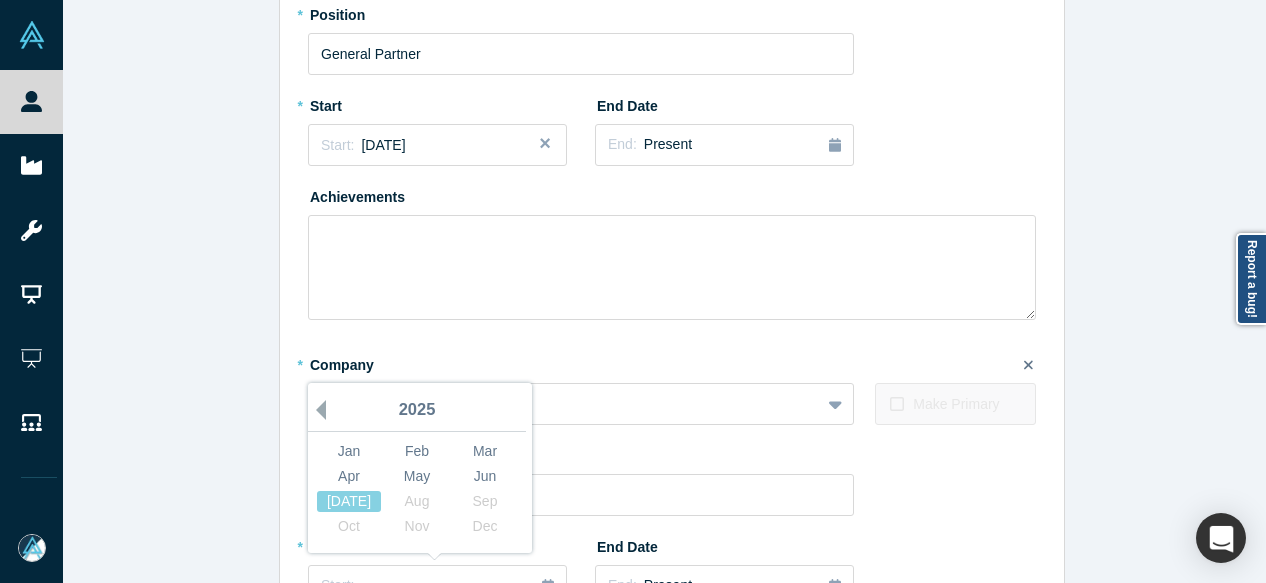 click on "Previous Year" at bounding box center [316, 410] 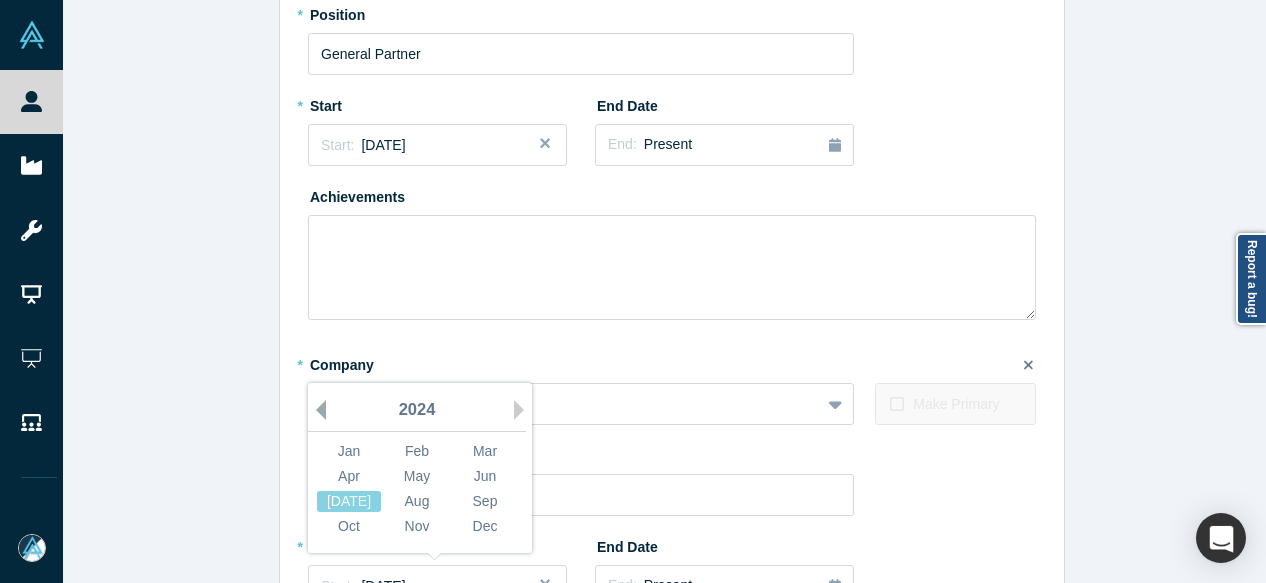 click on "Previous Year" at bounding box center (316, 410) 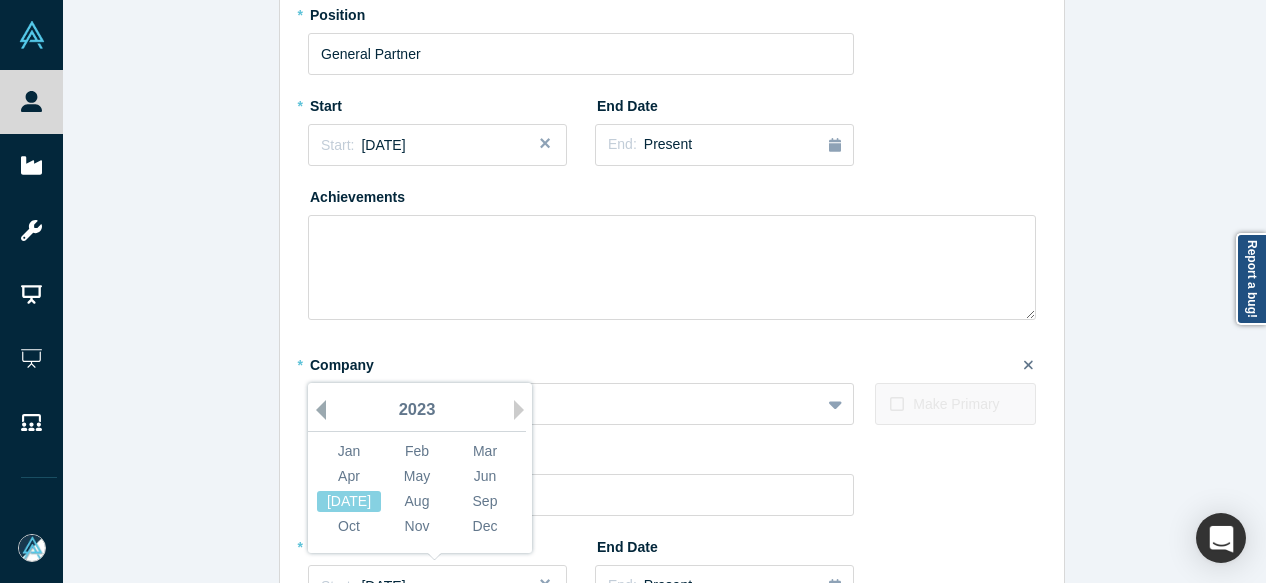 click on "Previous Year" at bounding box center [316, 410] 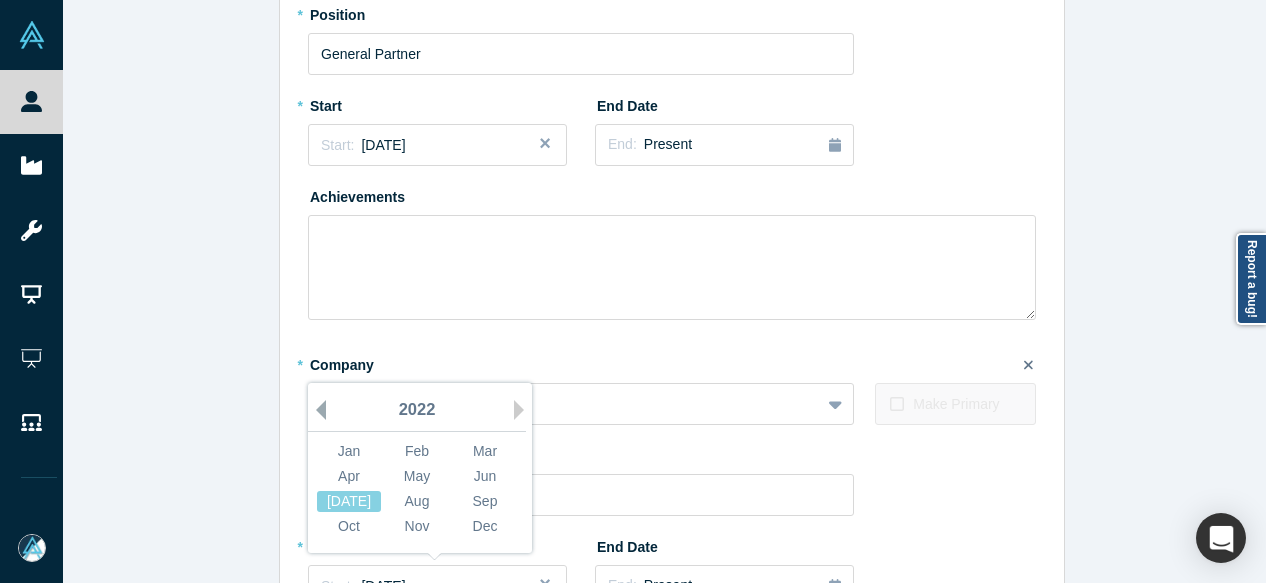 click on "Previous Year" at bounding box center (316, 410) 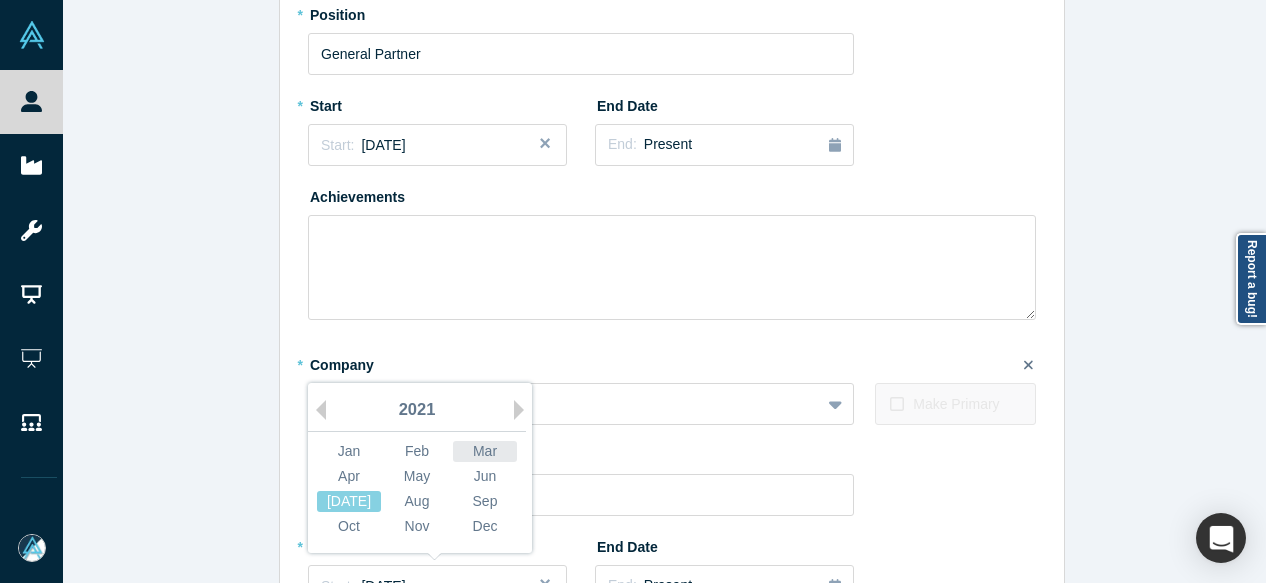 click on "Mar" at bounding box center [485, 451] 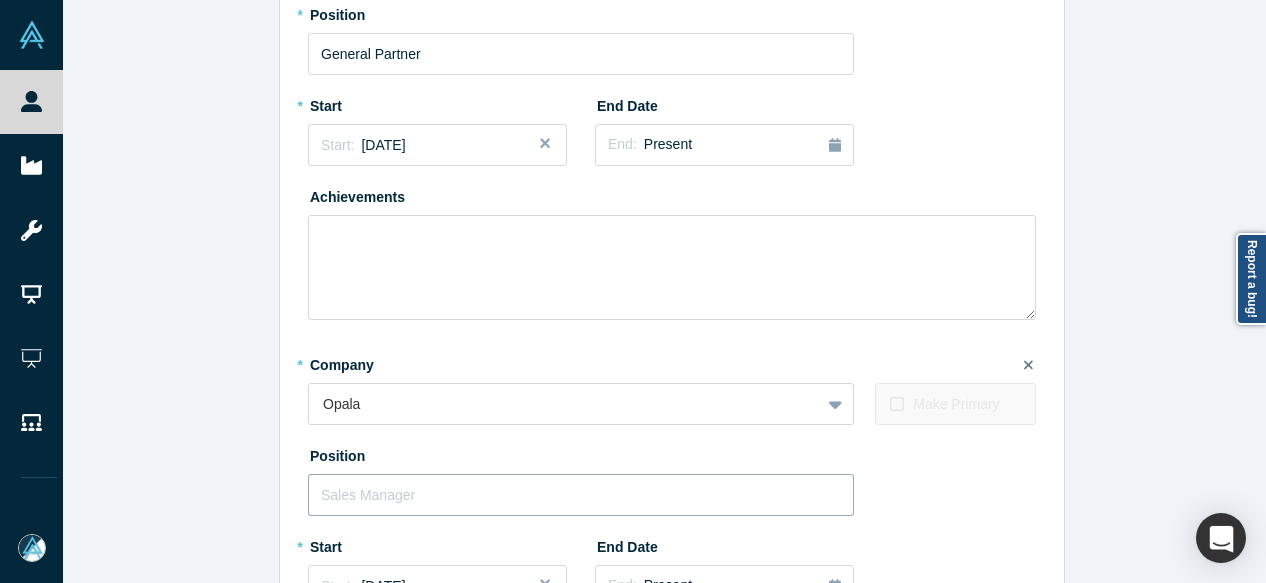 click at bounding box center (581, 495) 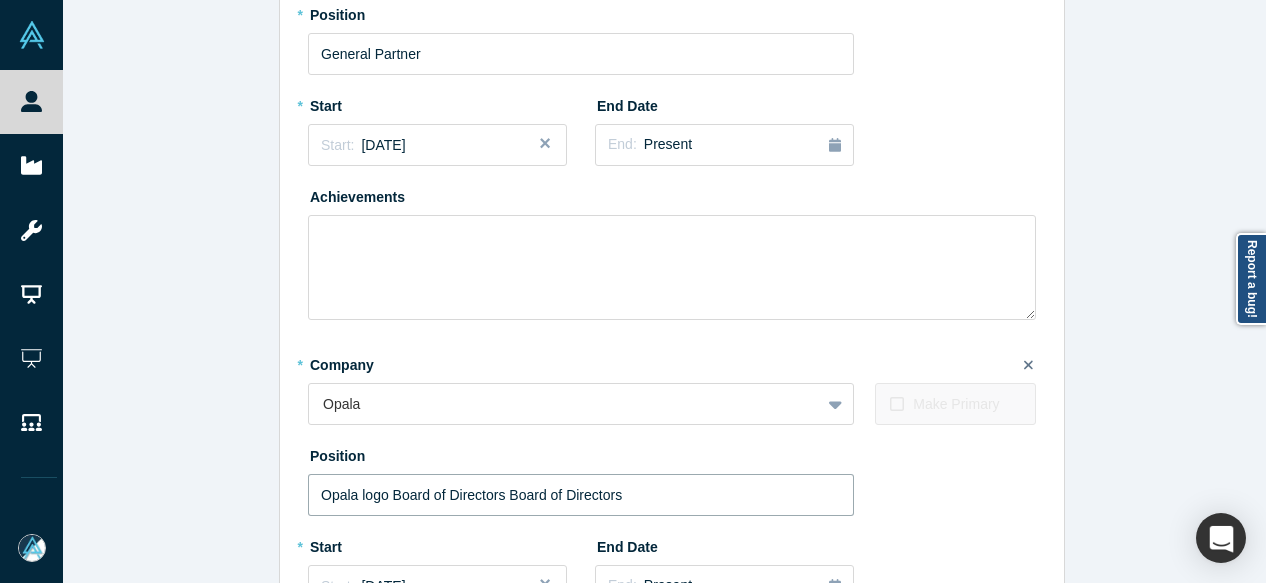 drag, startPoint x: 382, startPoint y: 497, endPoint x: 249, endPoint y: 494, distance: 133.03383 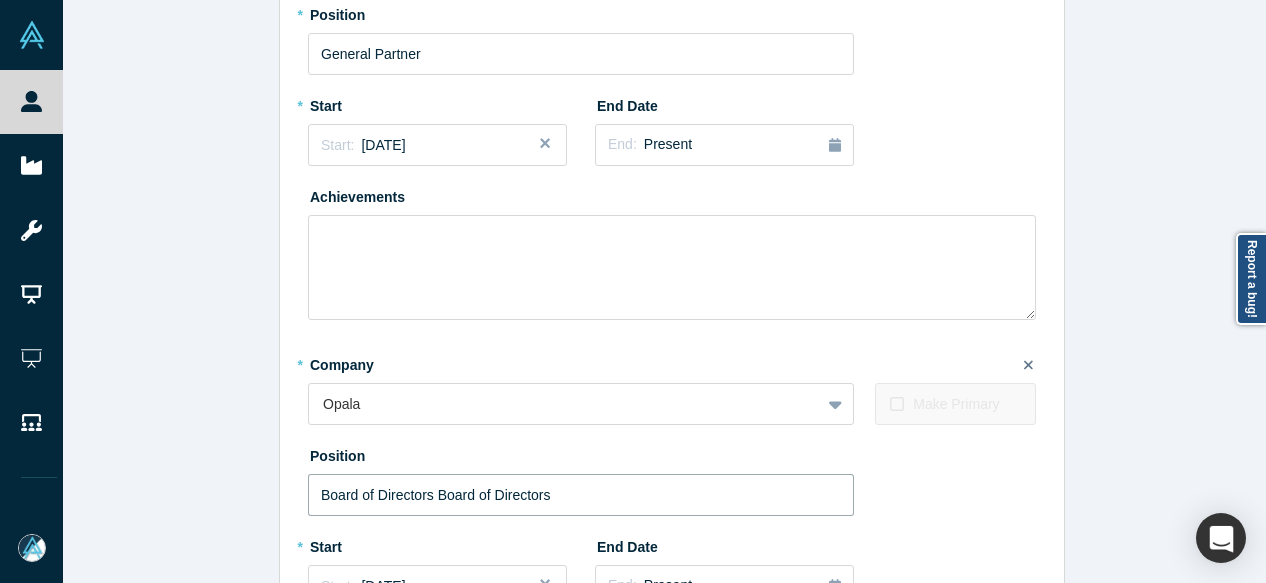 drag, startPoint x: 423, startPoint y: 492, endPoint x: 655, endPoint y: 497, distance: 232.05388 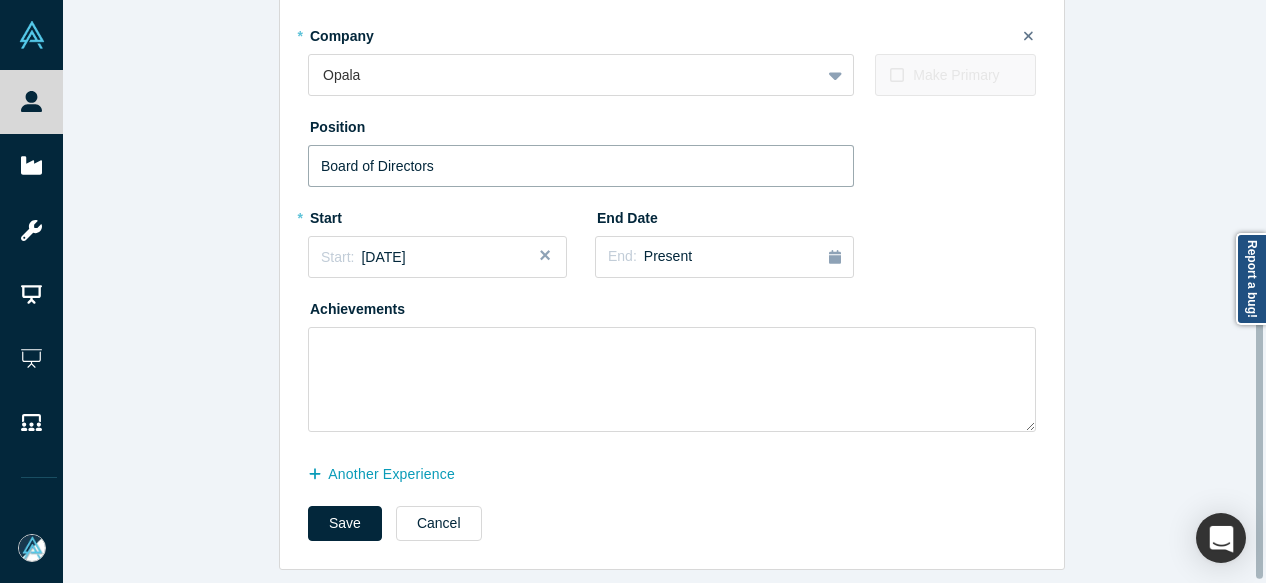 scroll, scrollTop: 558, scrollLeft: 0, axis: vertical 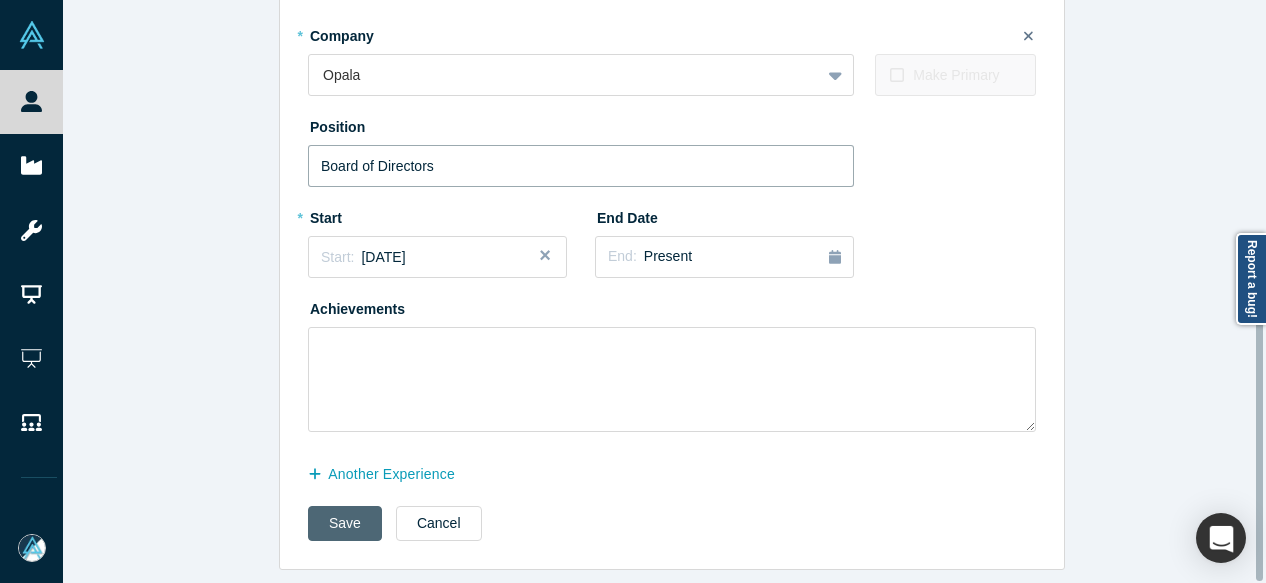 type on "Board of Directors" 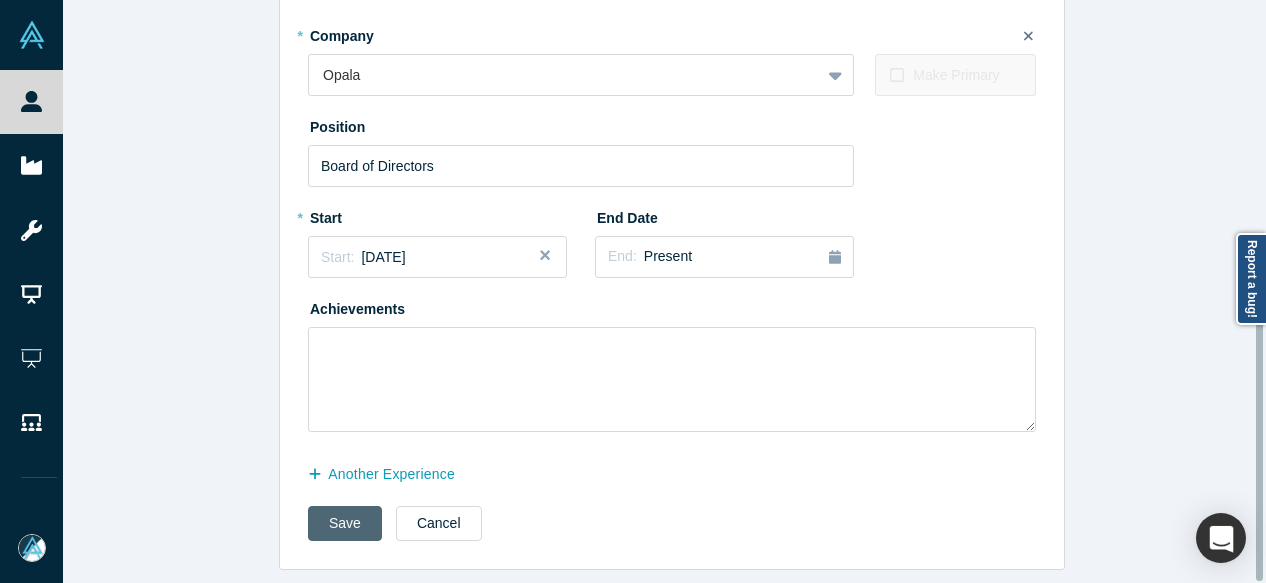 click on "Save" at bounding box center [345, 523] 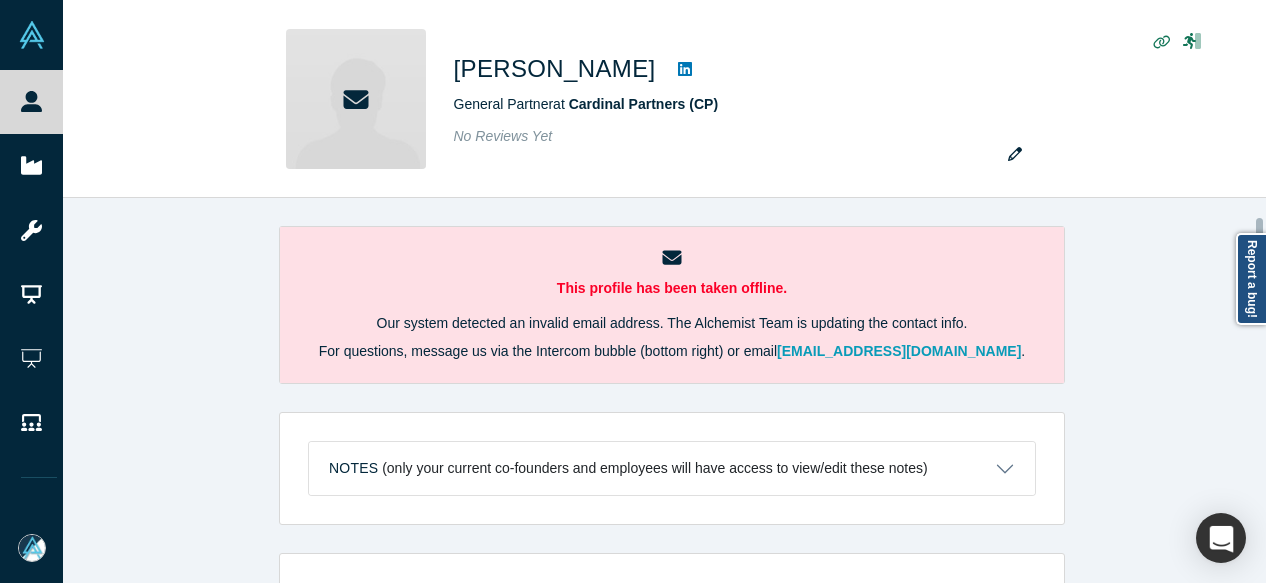 scroll, scrollTop: 300, scrollLeft: 0, axis: vertical 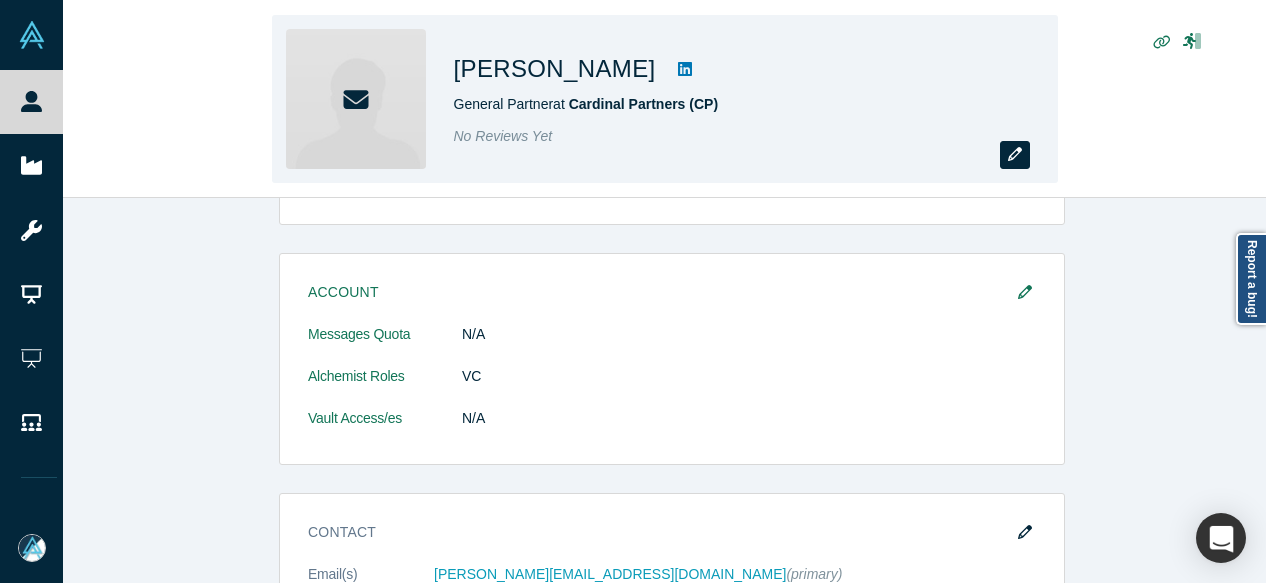 click at bounding box center (1015, 155) 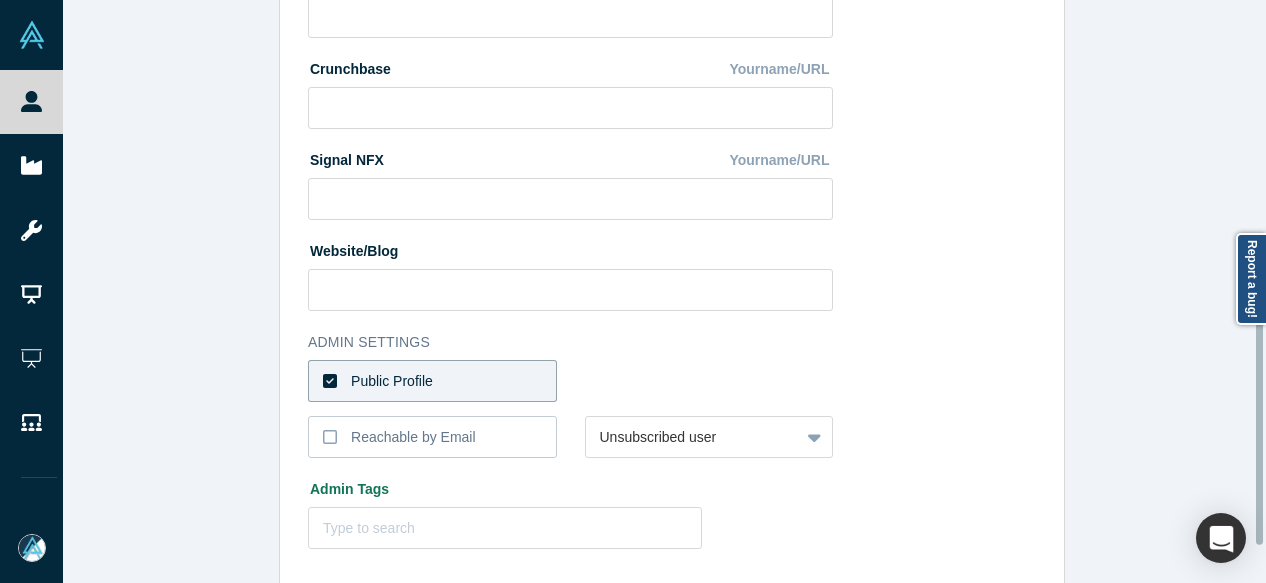 scroll, scrollTop: 898, scrollLeft: 0, axis: vertical 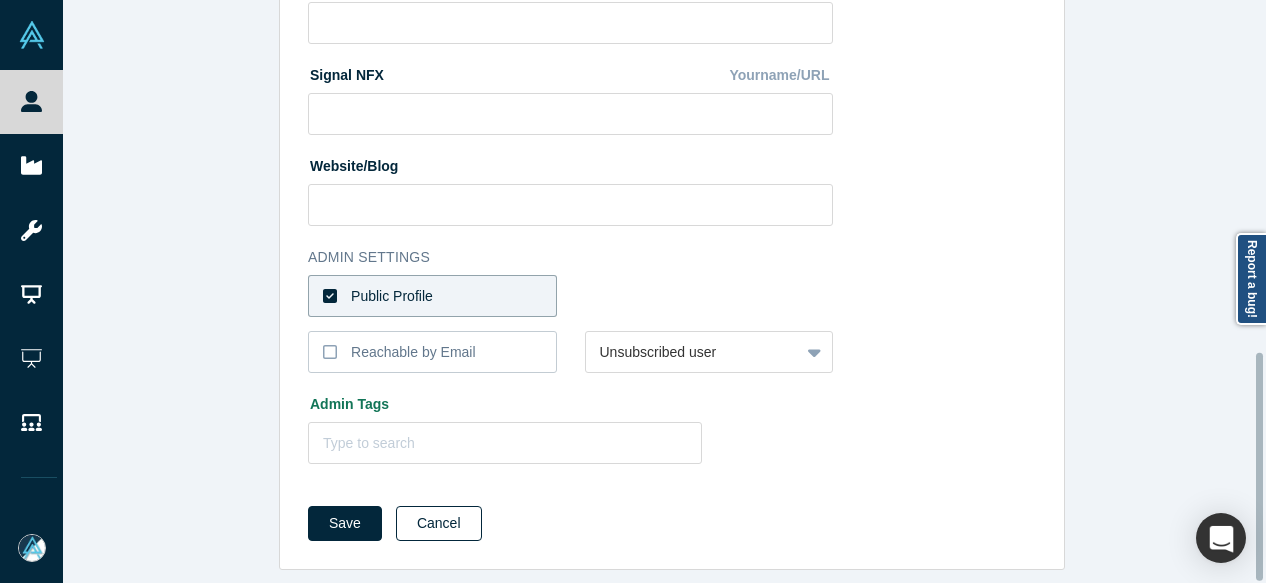 click on "Cancel" at bounding box center (439, 523) 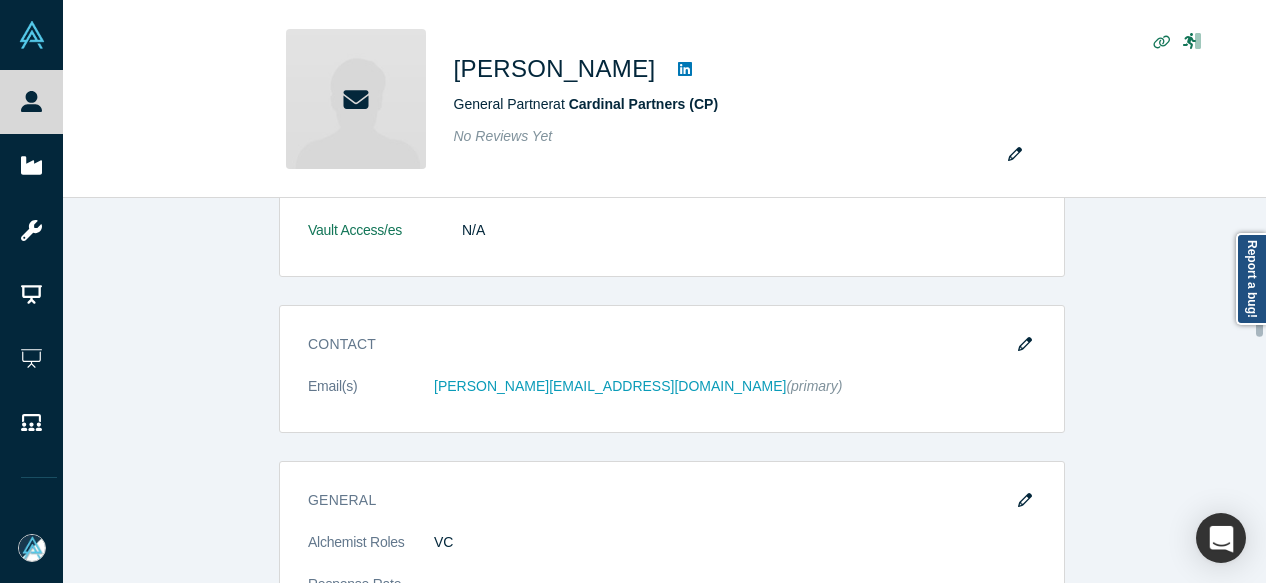 scroll, scrollTop: 500, scrollLeft: 0, axis: vertical 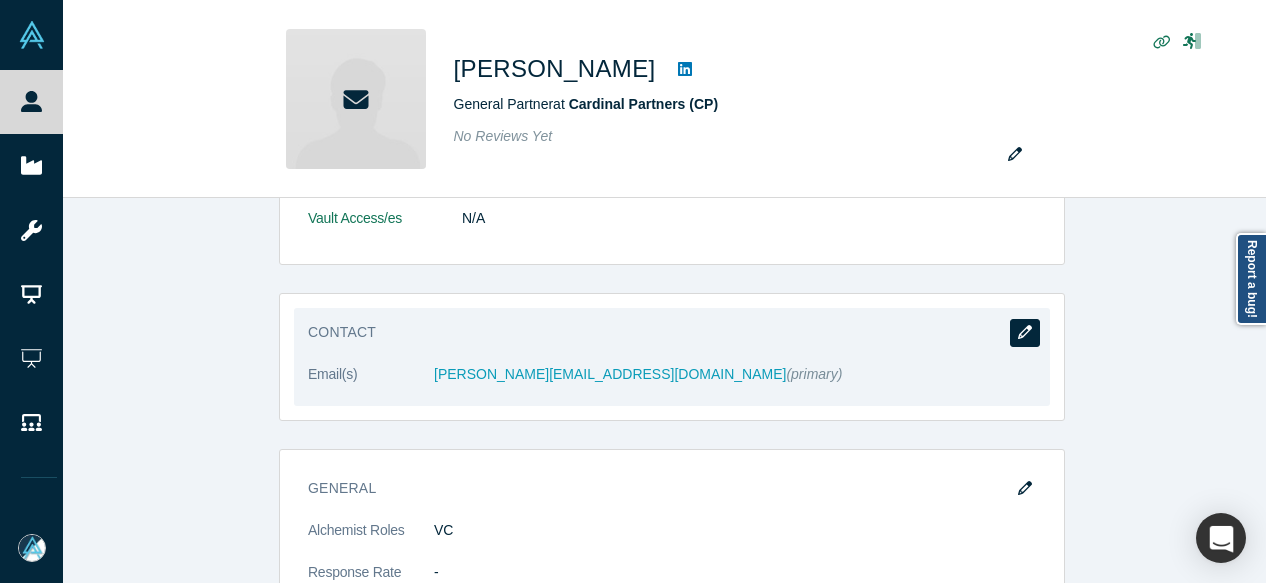 click at bounding box center [1025, 333] 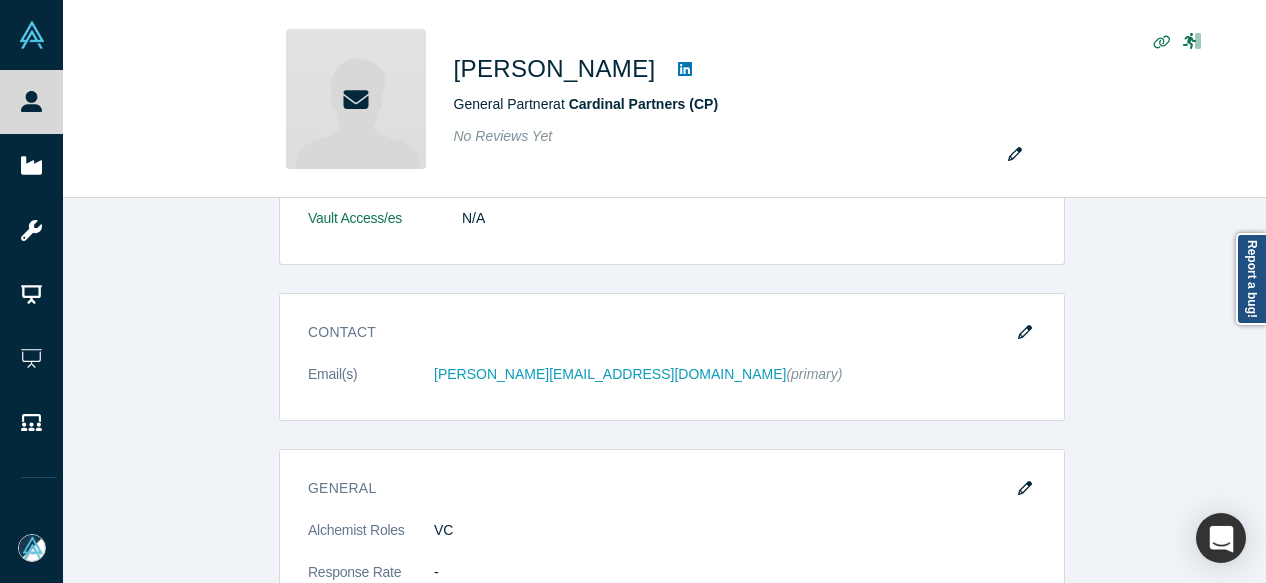 scroll, scrollTop: 0, scrollLeft: 0, axis: both 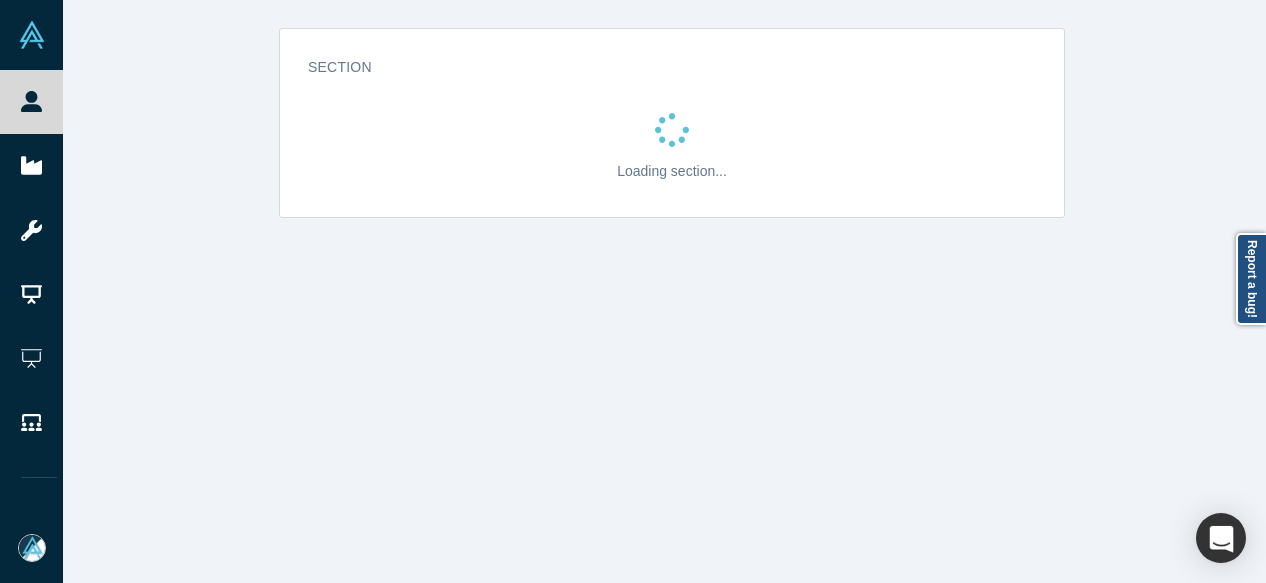 select on "US" 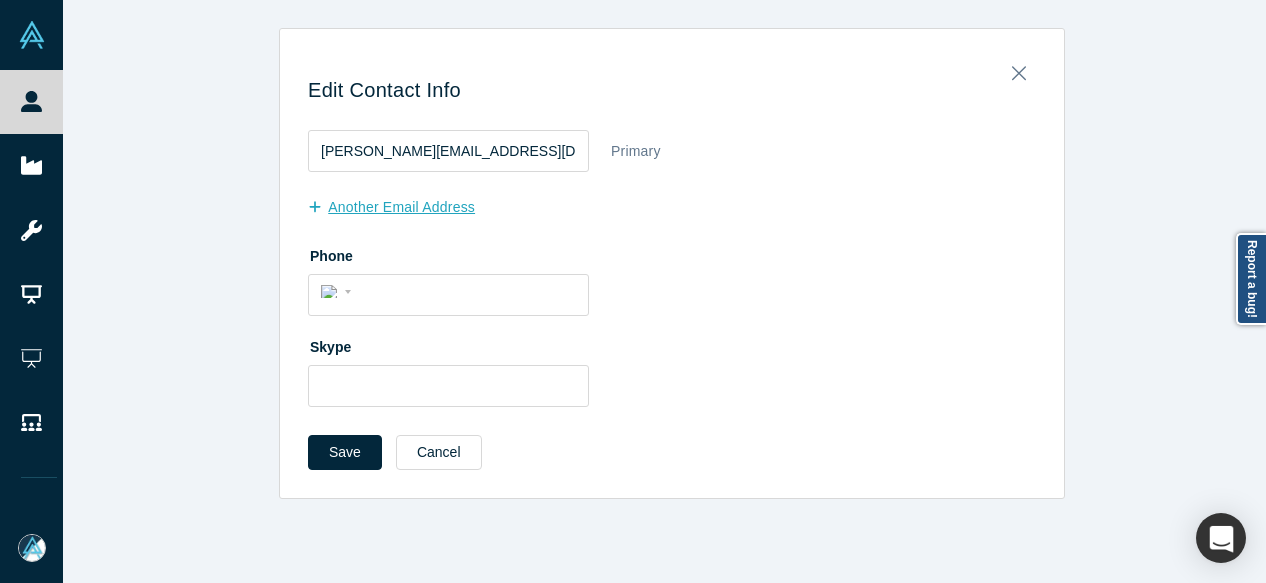 click on "another Email Address" at bounding box center (402, 207) 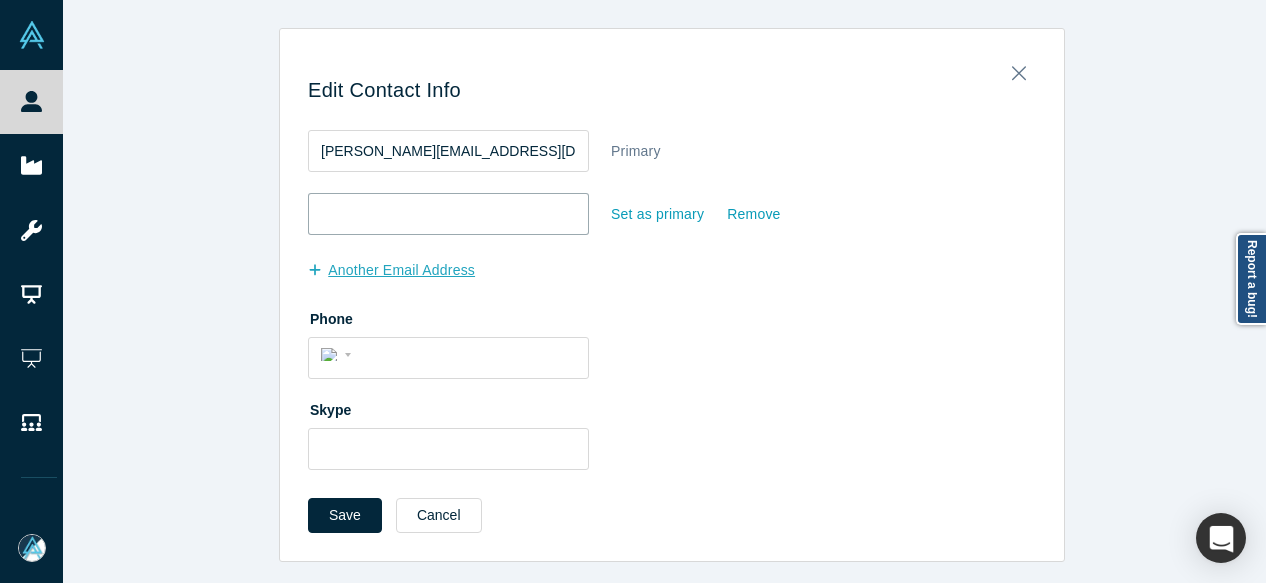 click at bounding box center (448, 214) 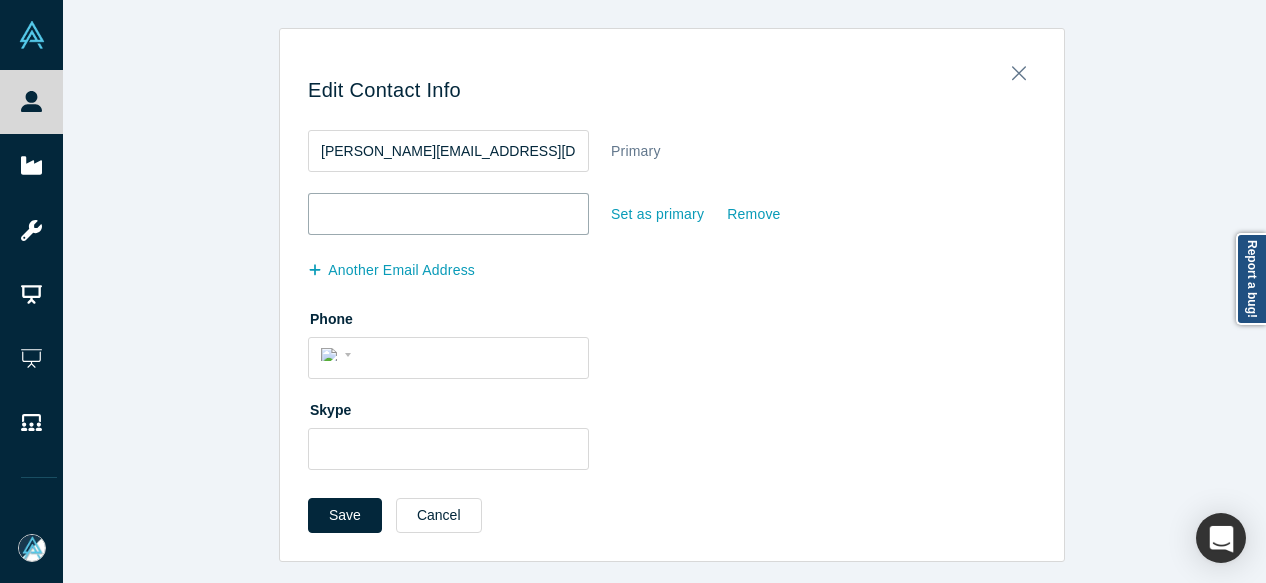 paste on "thomaskinley@cardinalpartners.com" 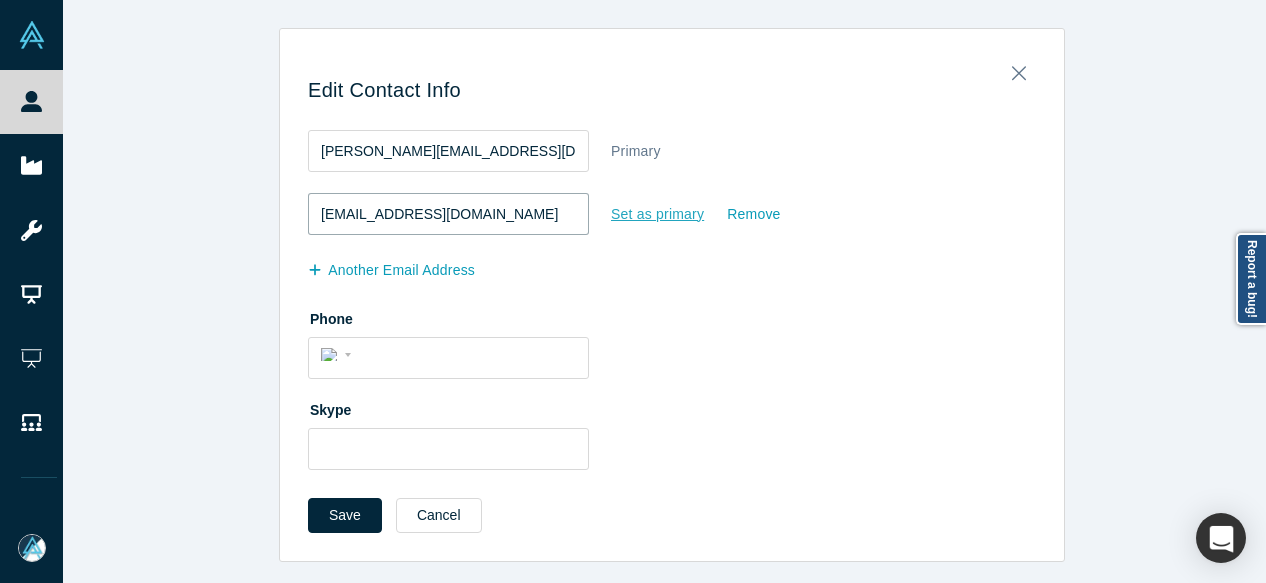 type on "thomaskinley@cardinalpartners.com" 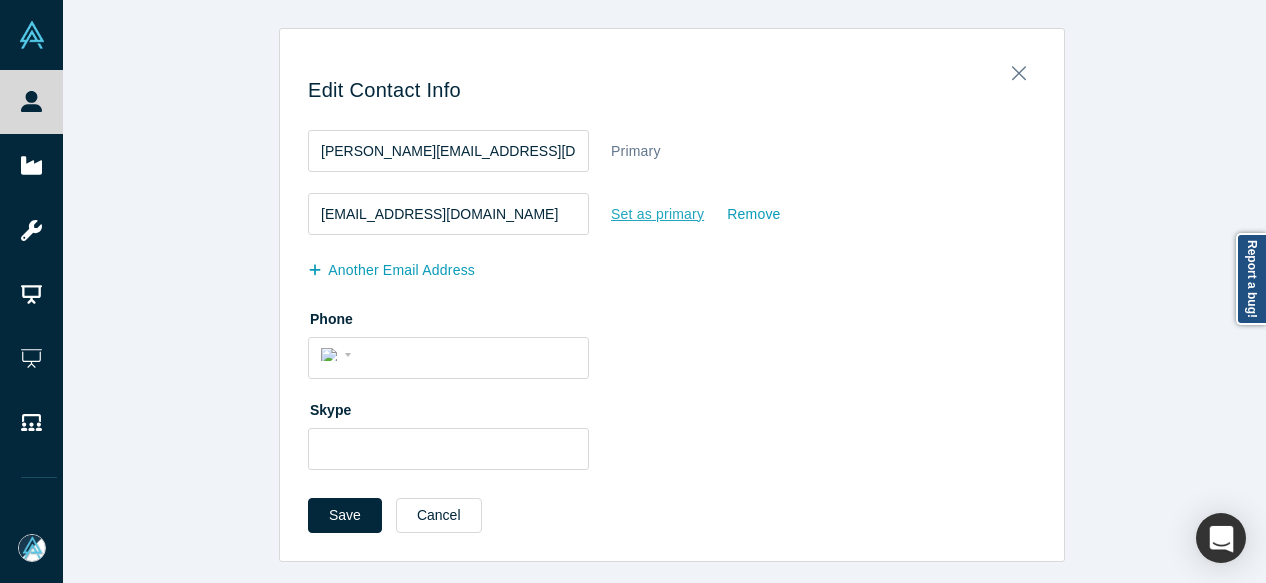 click on "Set as primary" at bounding box center (657, 214) 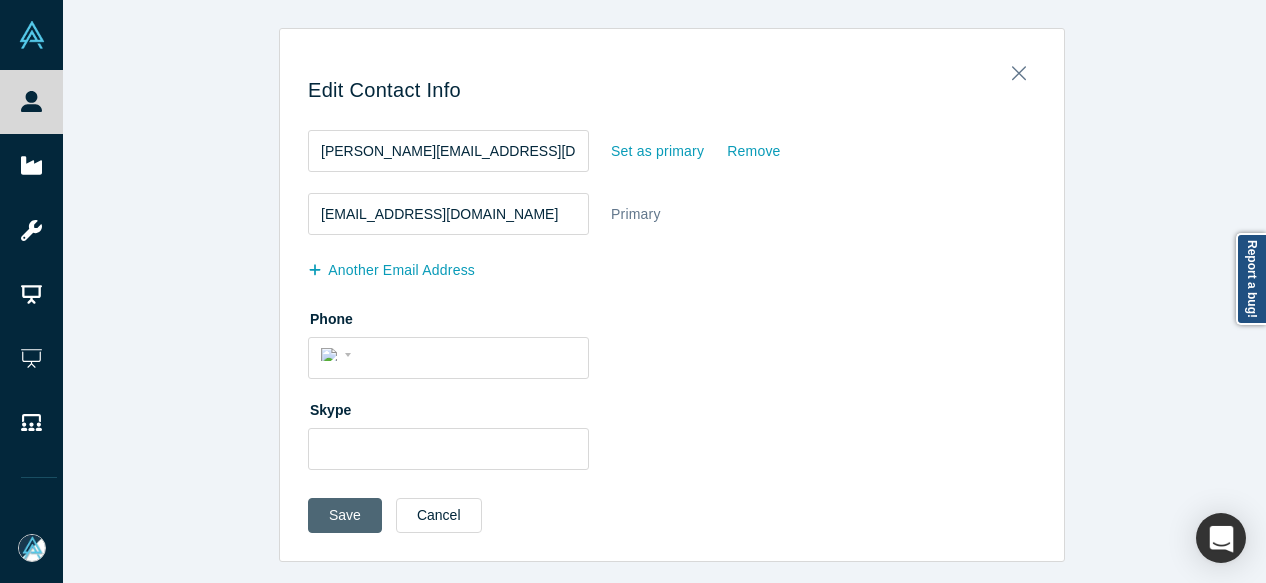 drag, startPoint x: 323, startPoint y: 519, endPoint x: 326, endPoint y: 507, distance: 12.369317 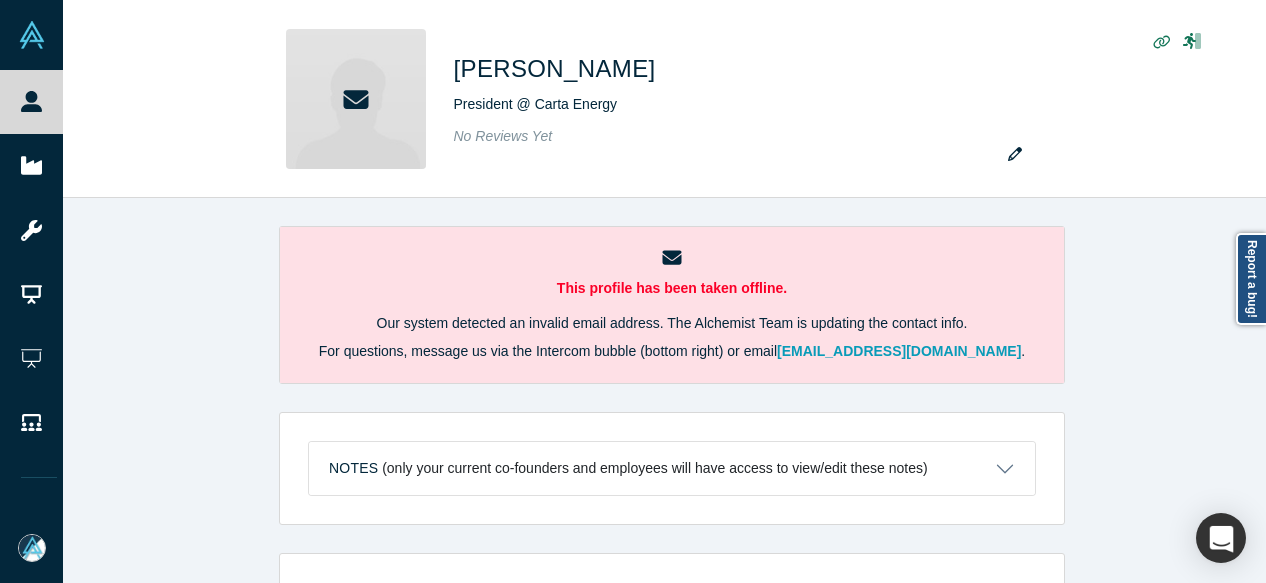 scroll, scrollTop: 0, scrollLeft: 0, axis: both 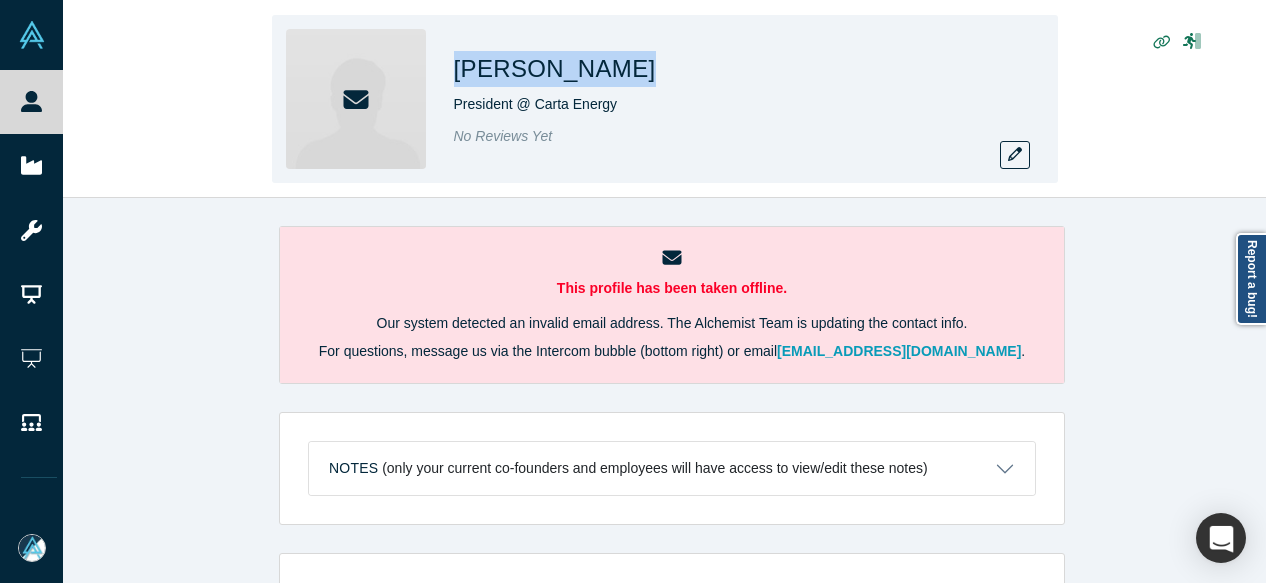 drag, startPoint x: 444, startPoint y: 71, endPoint x: 599, endPoint y: 71, distance: 155 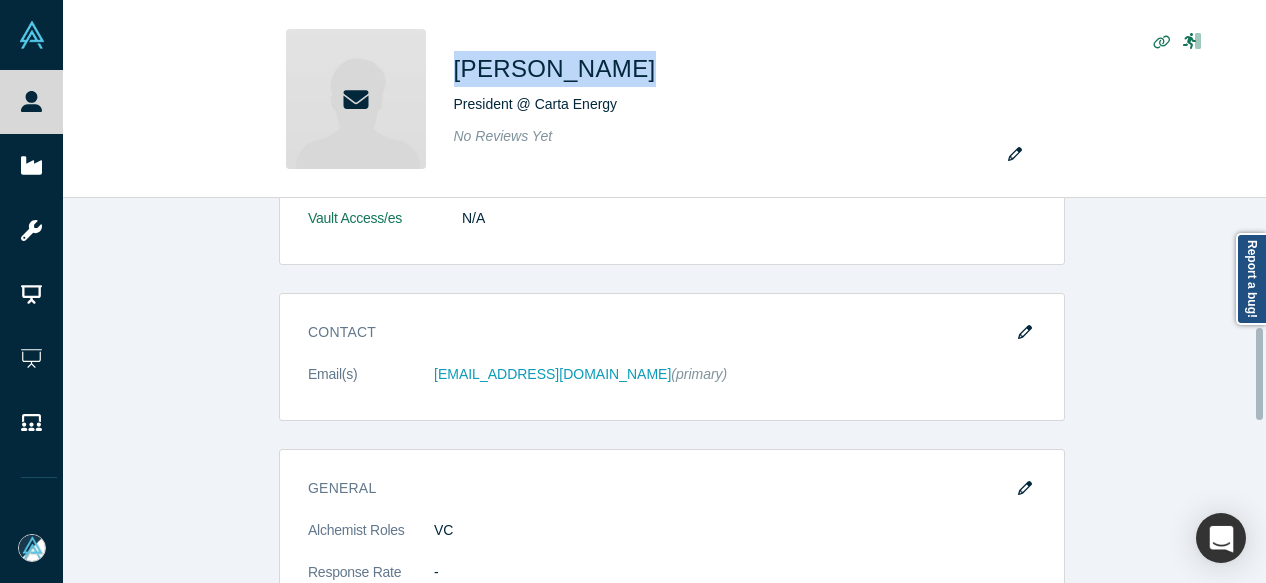 scroll, scrollTop: 600, scrollLeft: 0, axis: vertical 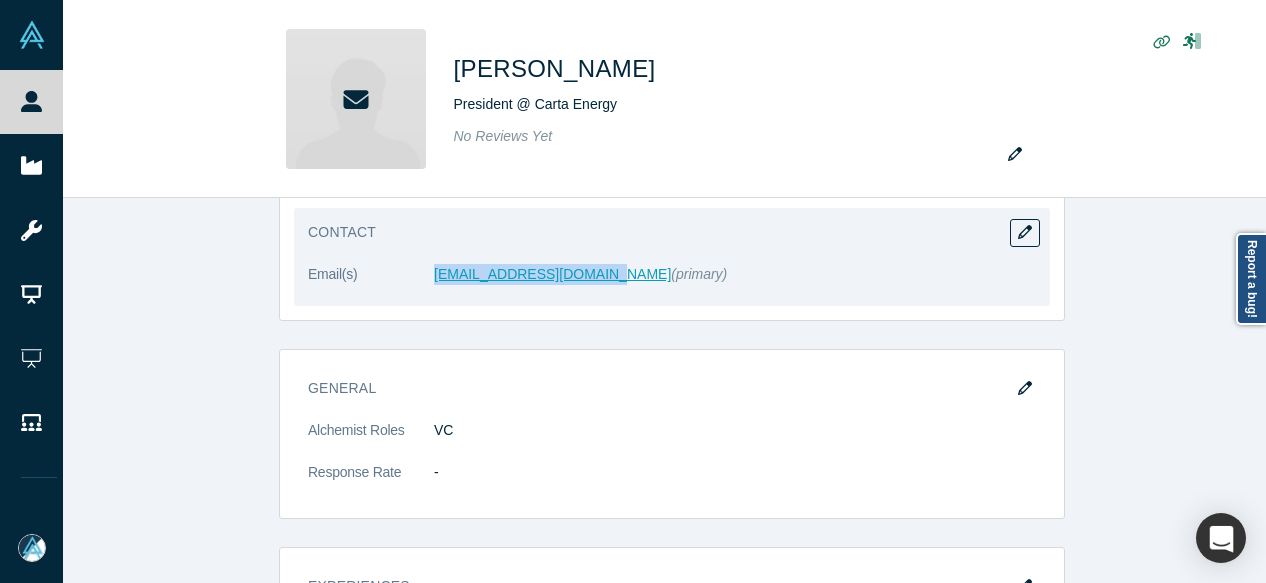 drag, startPoint x: 422, startPoint y: 283, endPoint x: 579, endPoint y: 278, distance: 157.0796 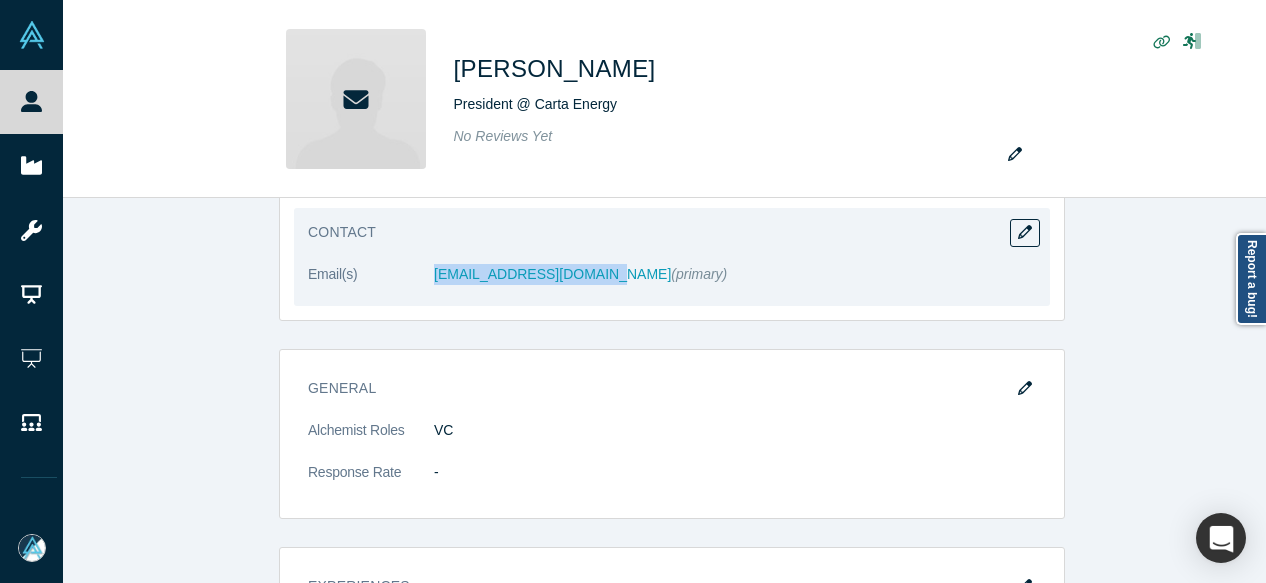 copy on "stassin@cartaenergy.com" 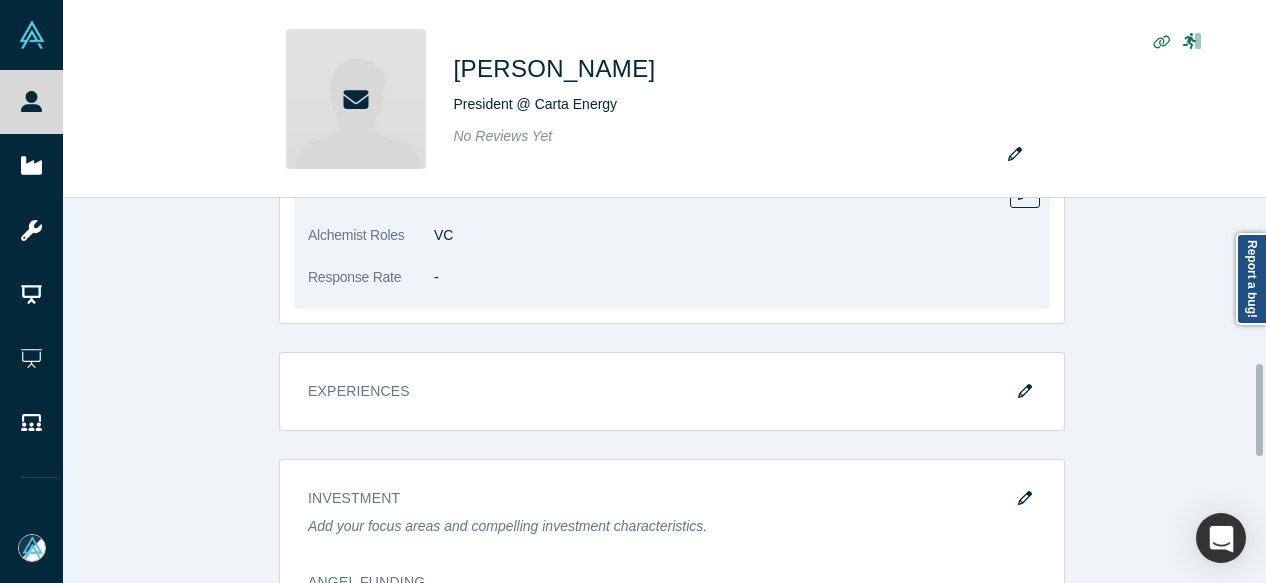 scroll, scrollTop: 800, scrollLeft: 0, axis: vertical 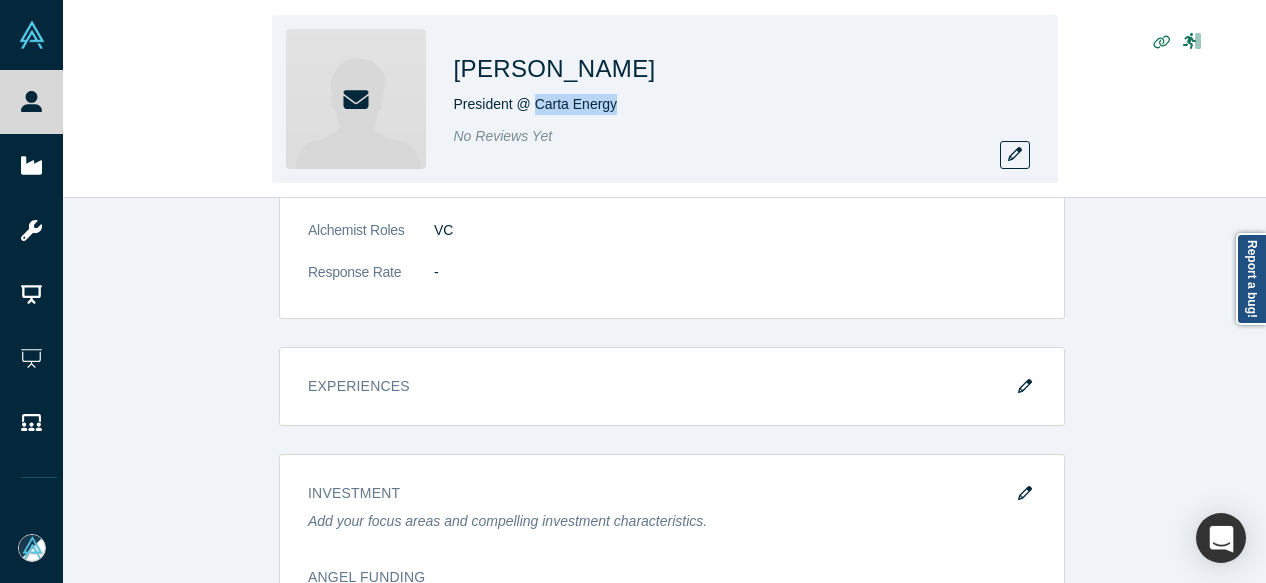 drag, startPoint x: 614, startPoint y: 104, endPoint x: 536, endPoint y: 104, distance: 78 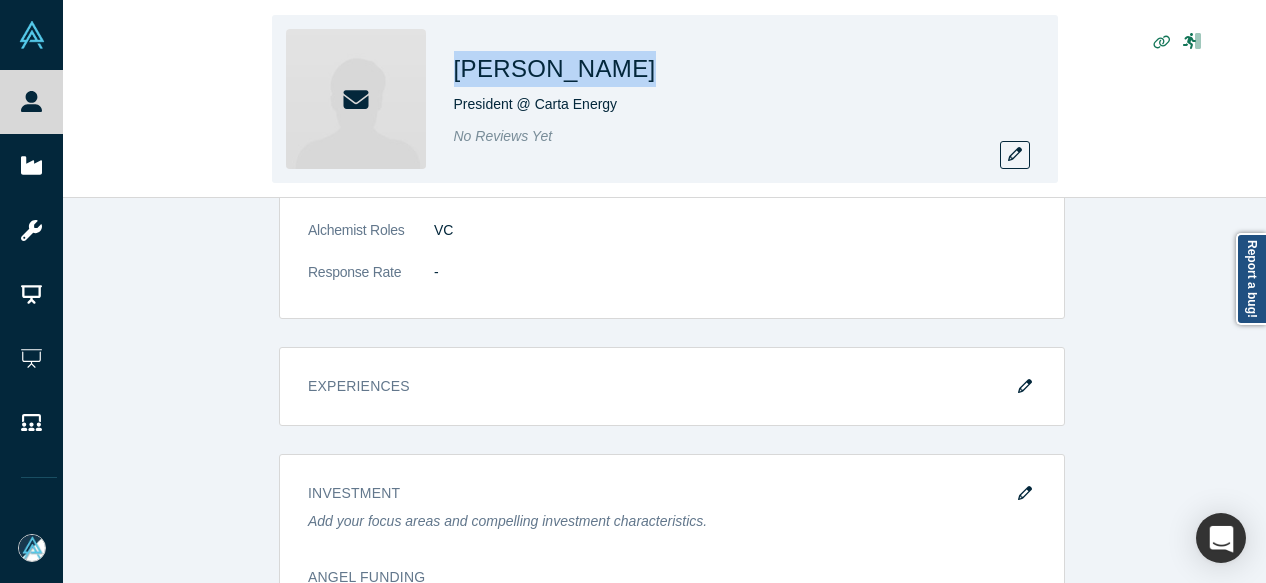drag, startPoint x: 450, startPoint y: 61, endPoint x: 597, endPoint y: 58, distance: 147.03061 